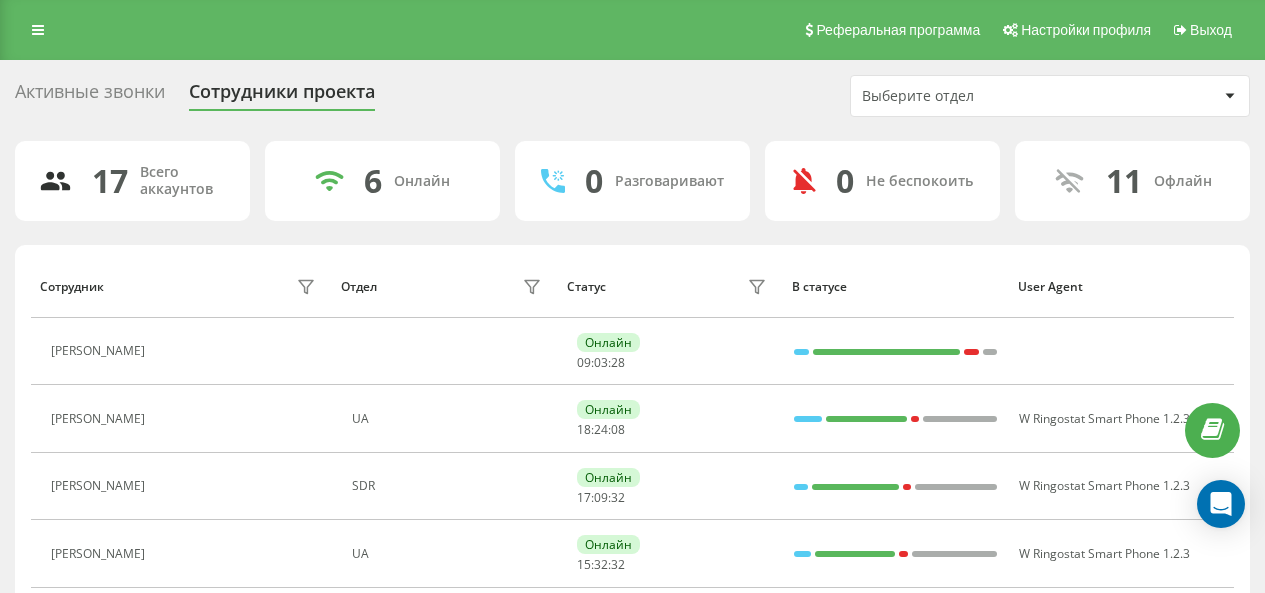 scroll, scrollTop: 0, scrollLeft: 0, axis: both 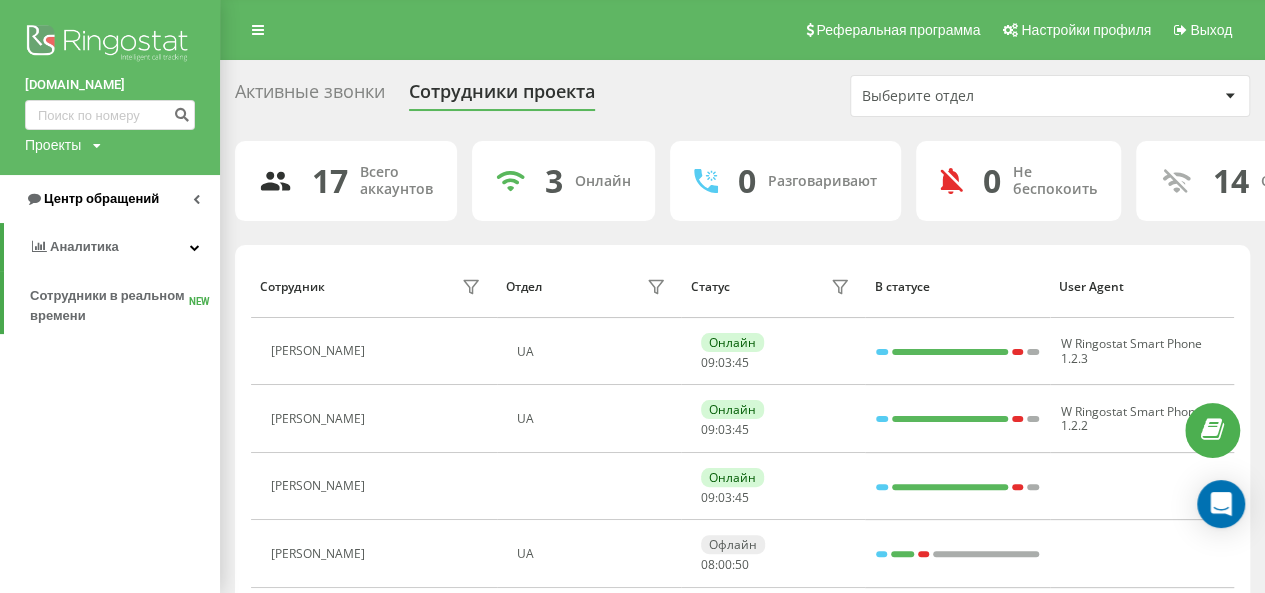 click on "Центр обращений" at bounding box center [101, 198] 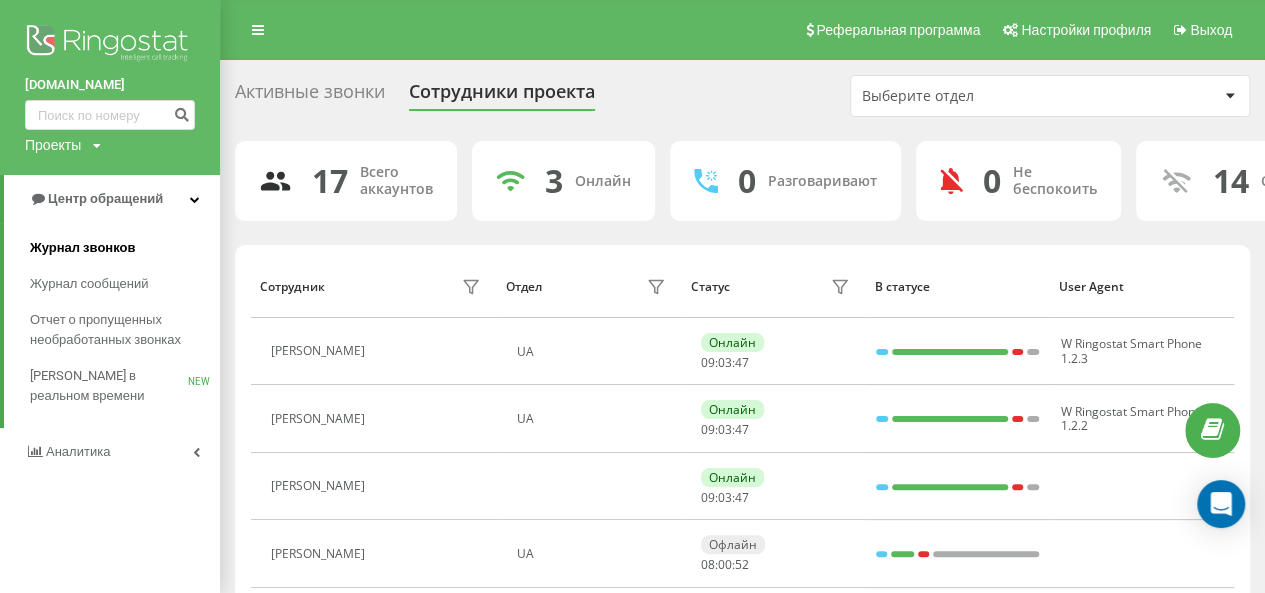 click on "Журнал звонков" at bounding box center (125, 248) 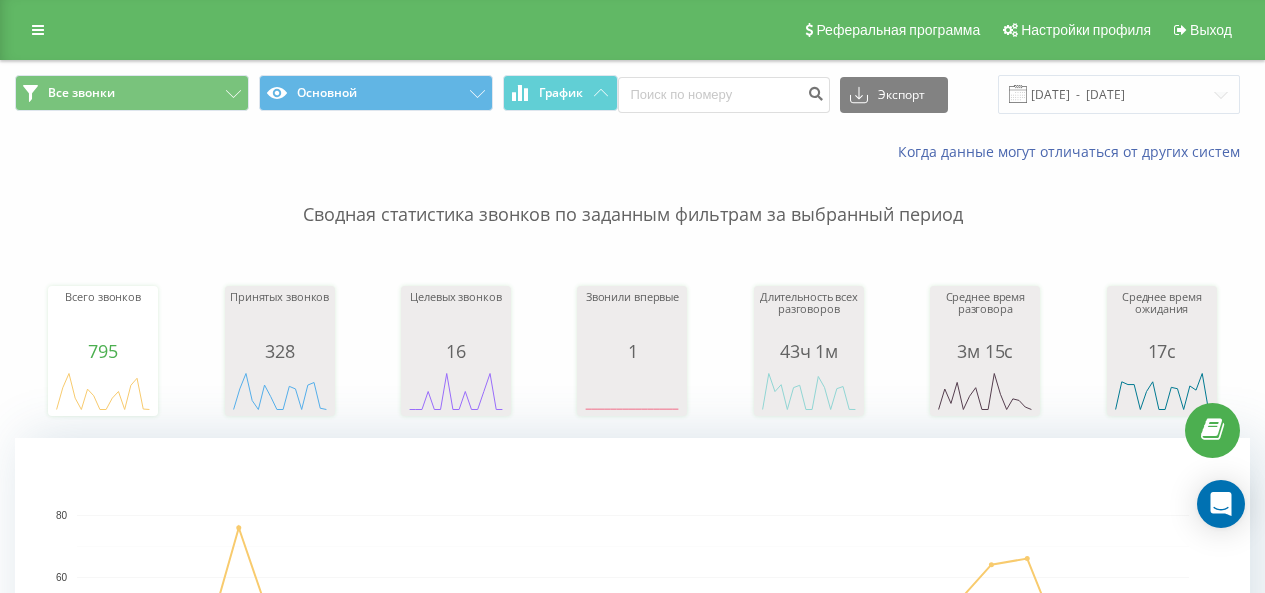 scroll, scrollTop: 0, scrollLeft: 0, axis: both 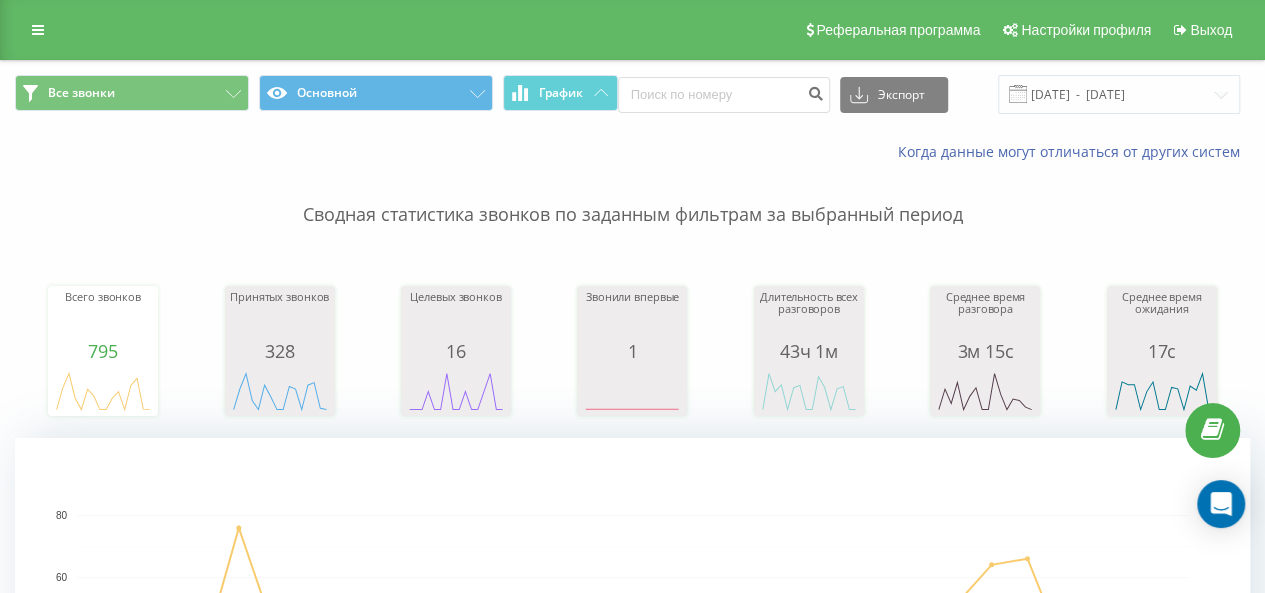 click on "14.06.2025  -  14.07.2025" at bounding box center (1119, 94) 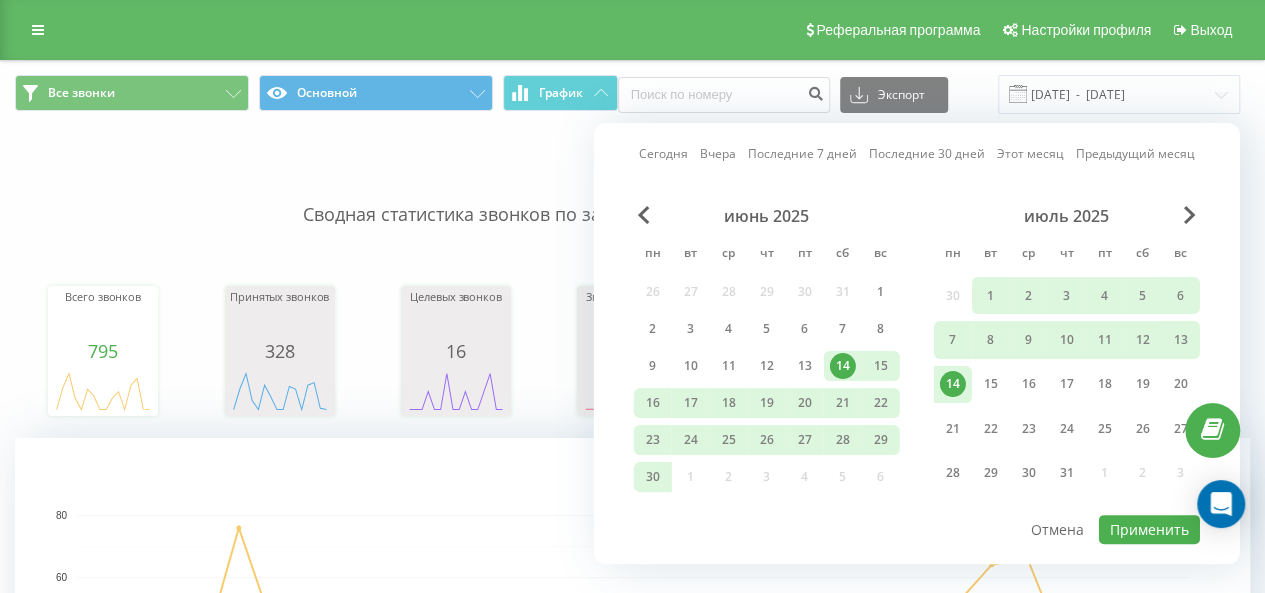 scroll, scrollTop: 0, scrollLeft: 0, axis: both 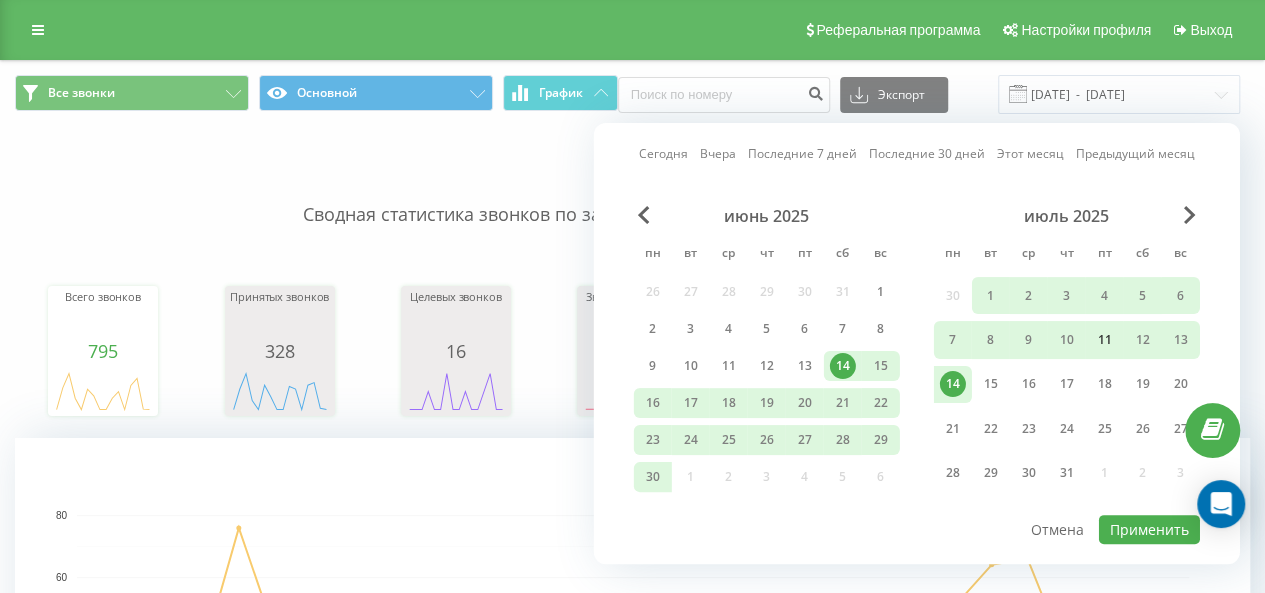 click on "11" at bounding box center (1105, 340) 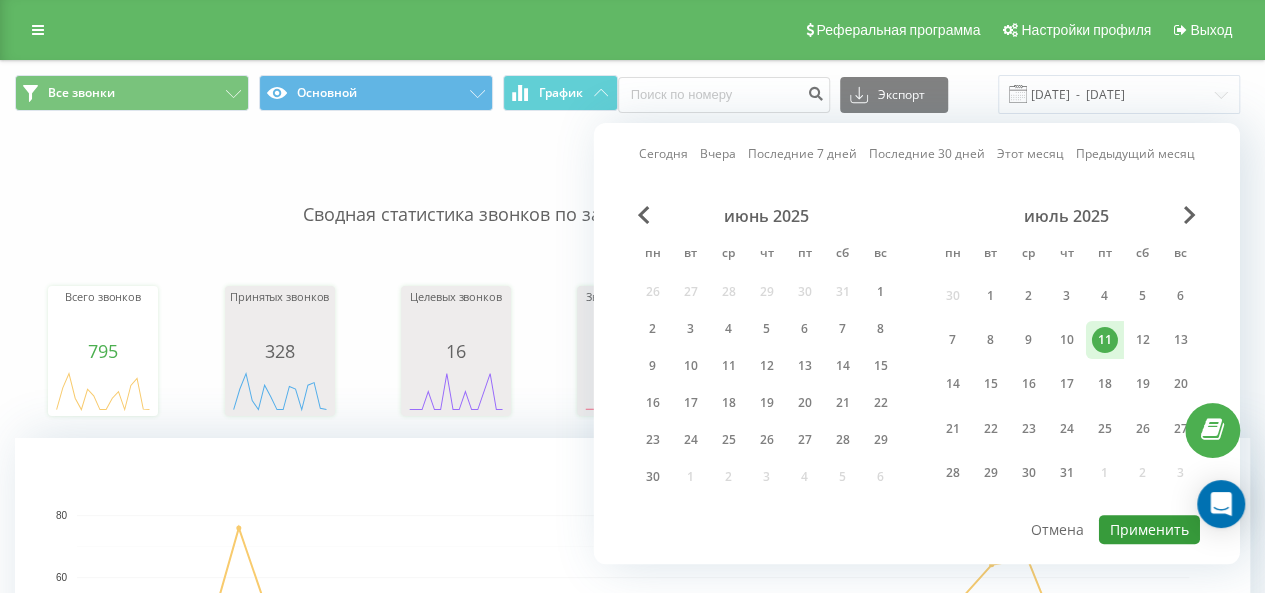 click on "Применить" at bounding box center [1149, 529] 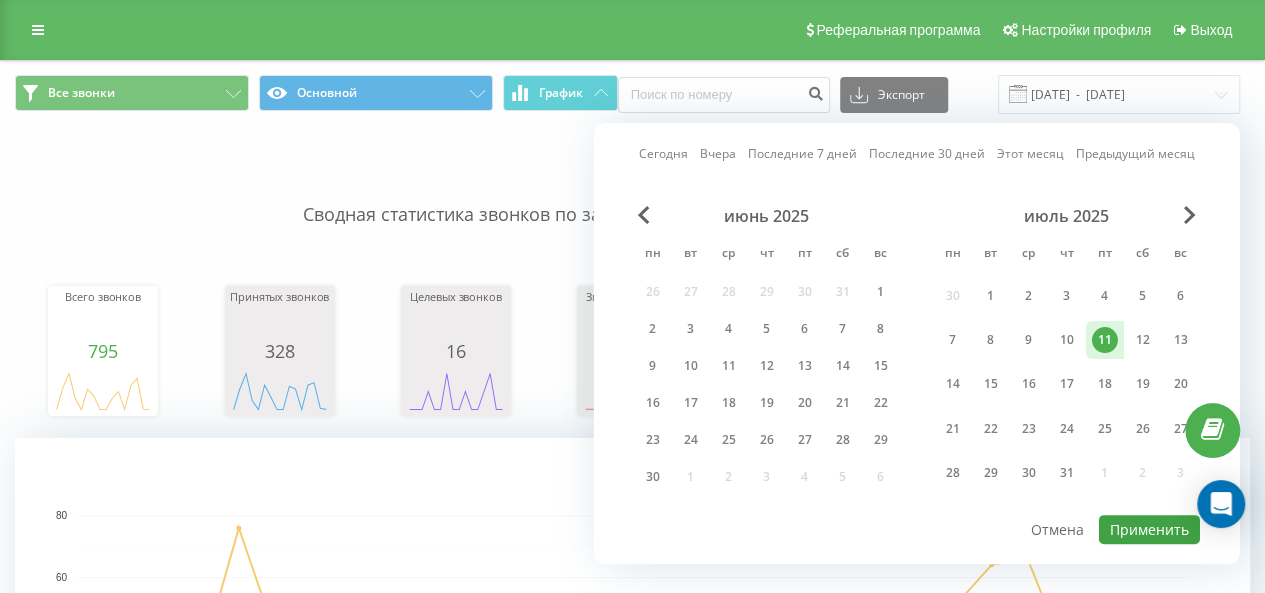 type on "11.07.2025  -  11.07.2025" 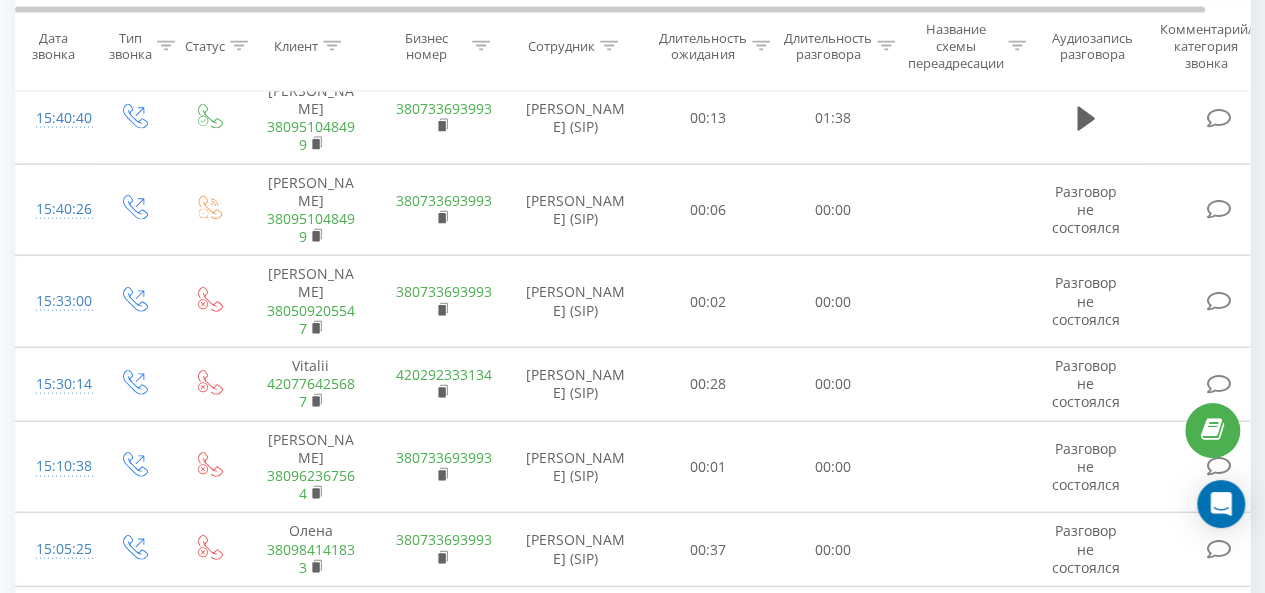 scroll, scrollTop: 2344, scrollLeft: 0, axis: vertical 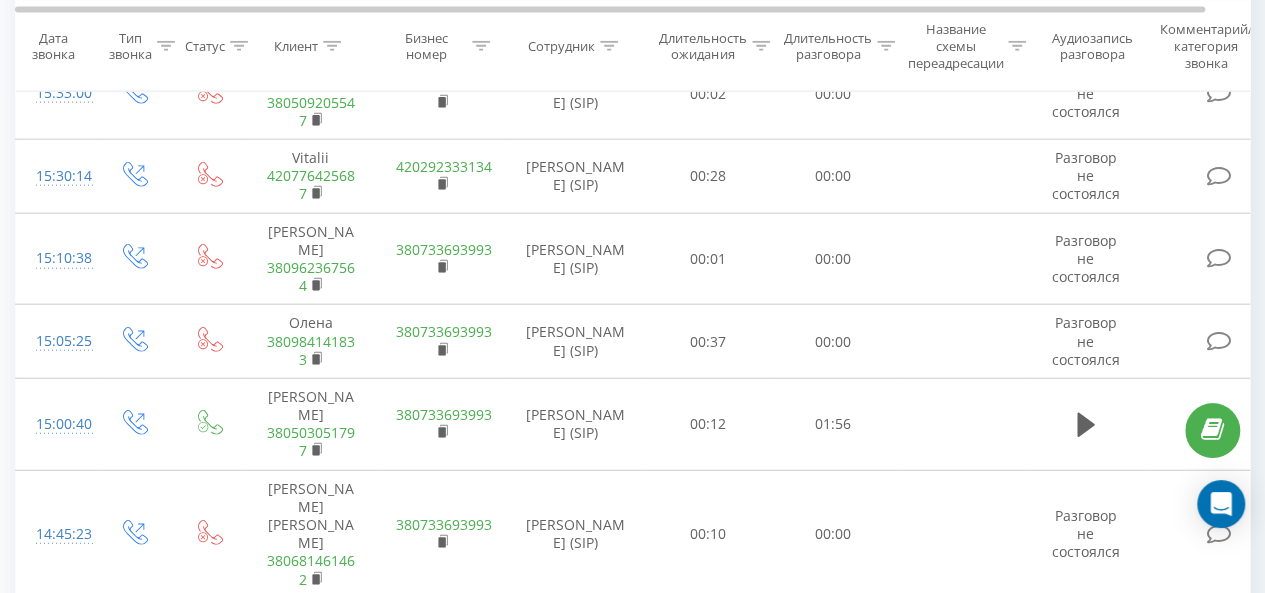 click on "2" at bounding box center (1103, 901) 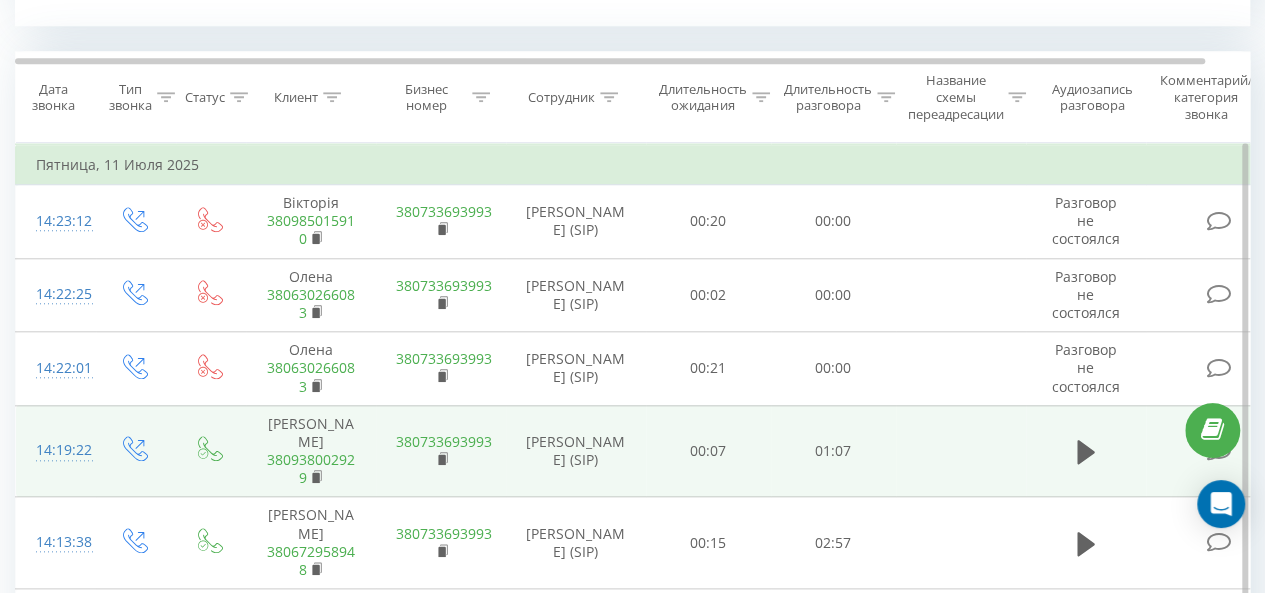 scroll, scrollTop: 942, scrollLeft: 0, axis: vertical 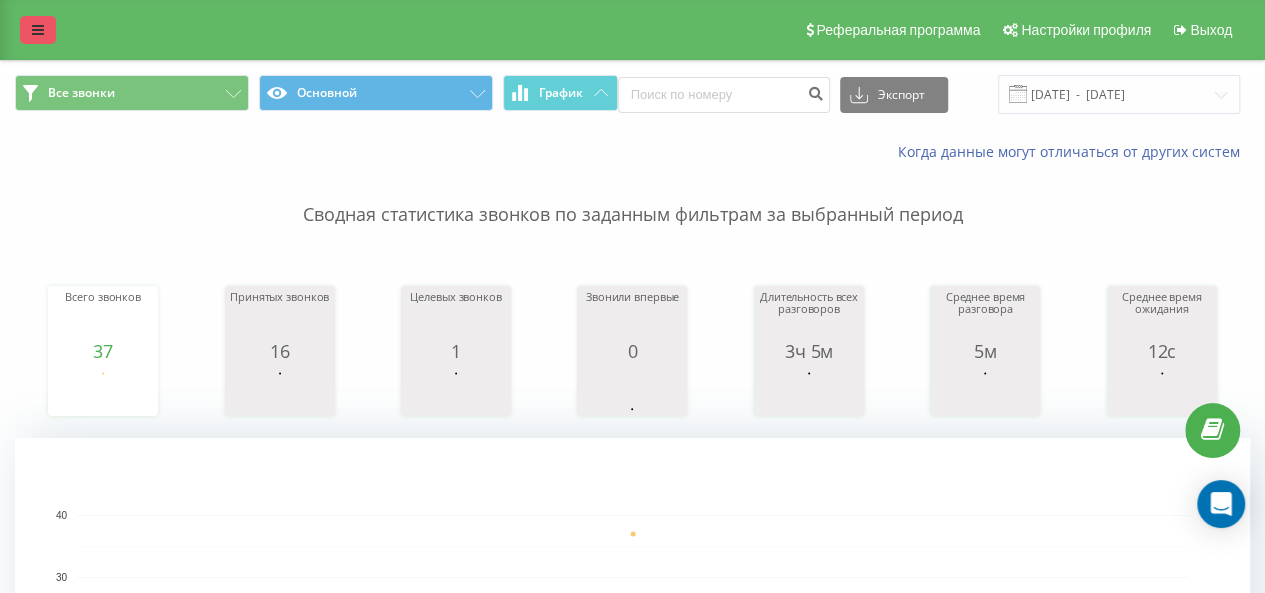 click at bounding box center [38, 30] 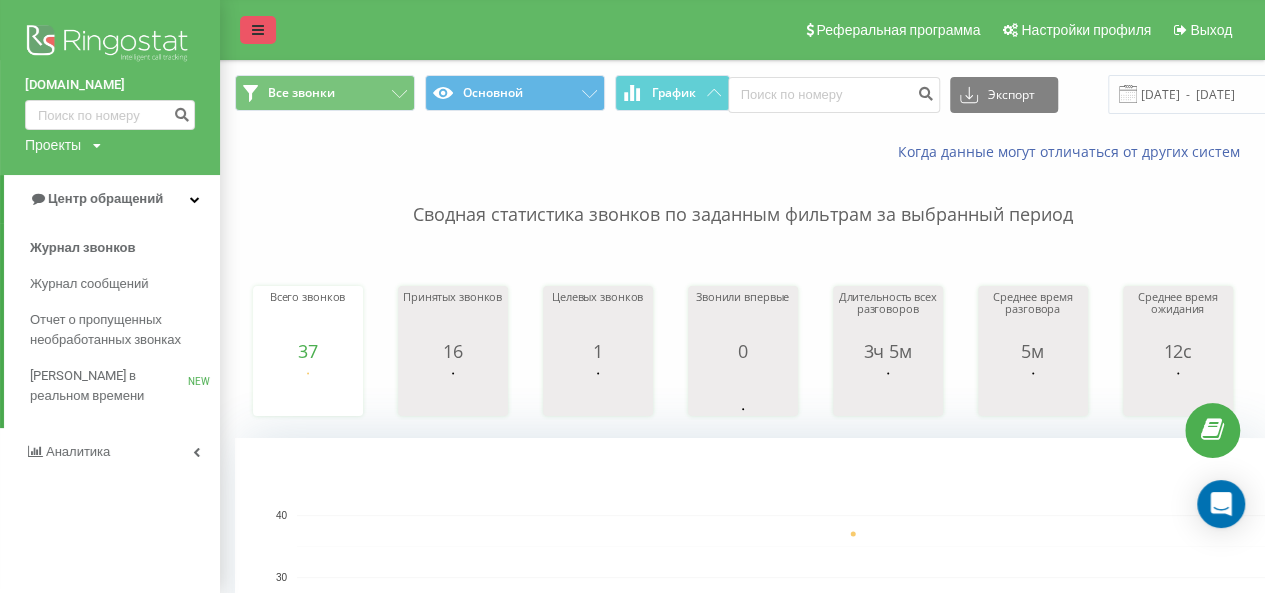 scroll, scrollTop: 0, scrollLeft: 46, axis: horizontal 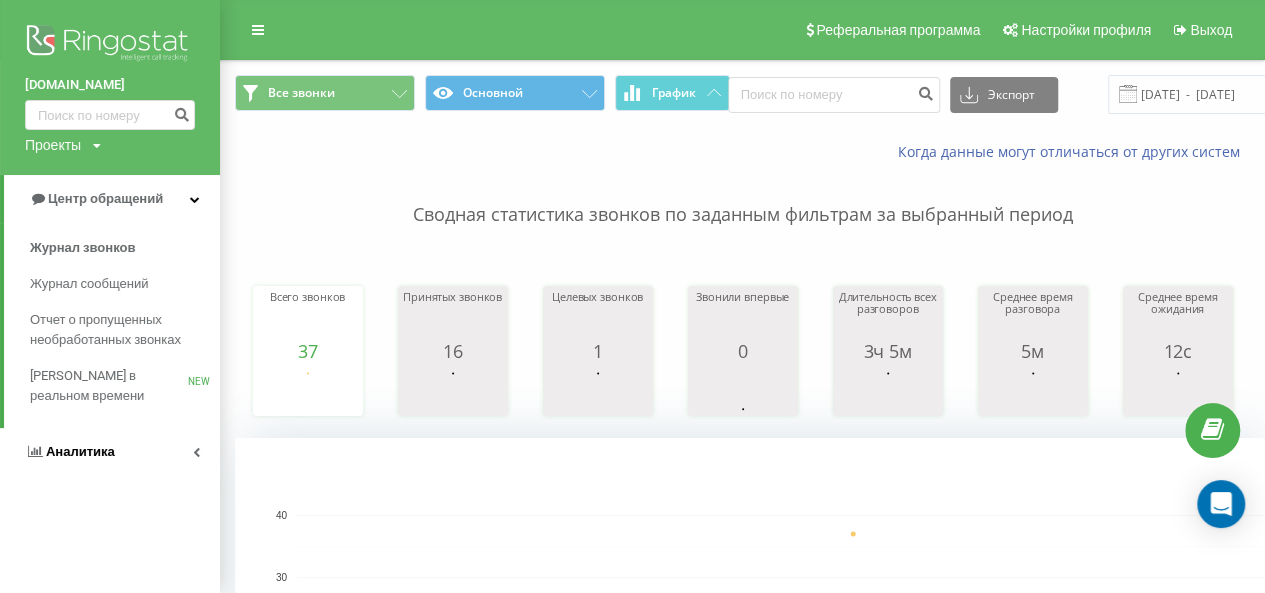 click on "Аналитика" at bounding box center [80, 451] 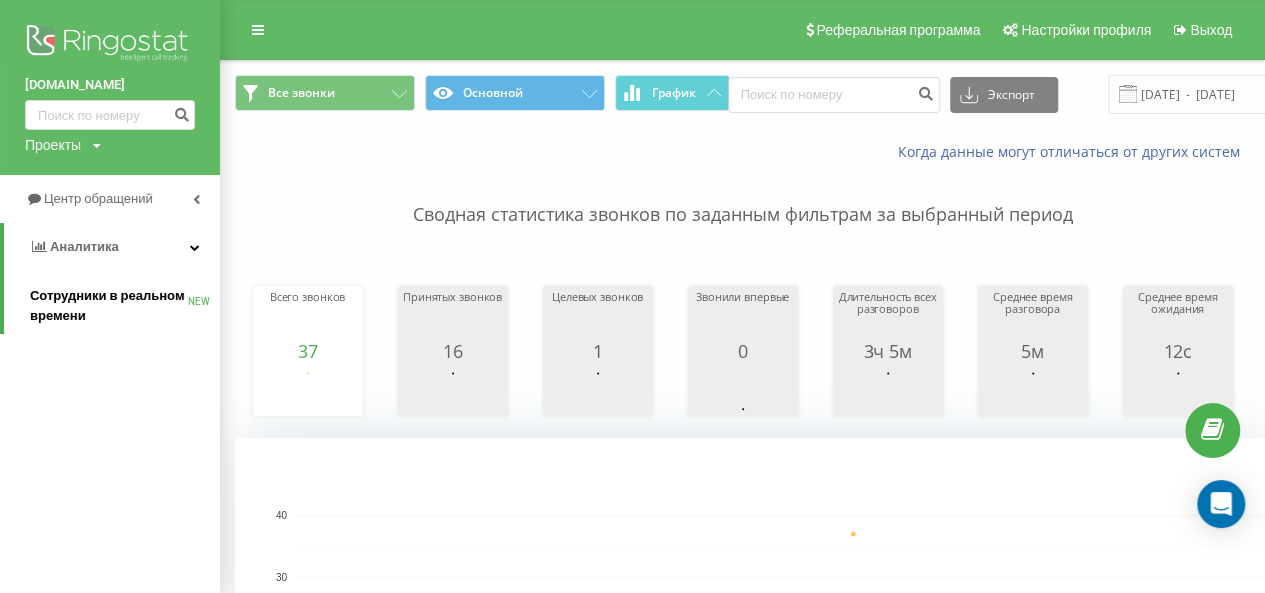 click on "Сотрудники в реальном времени" at bounding box center (109, 306) 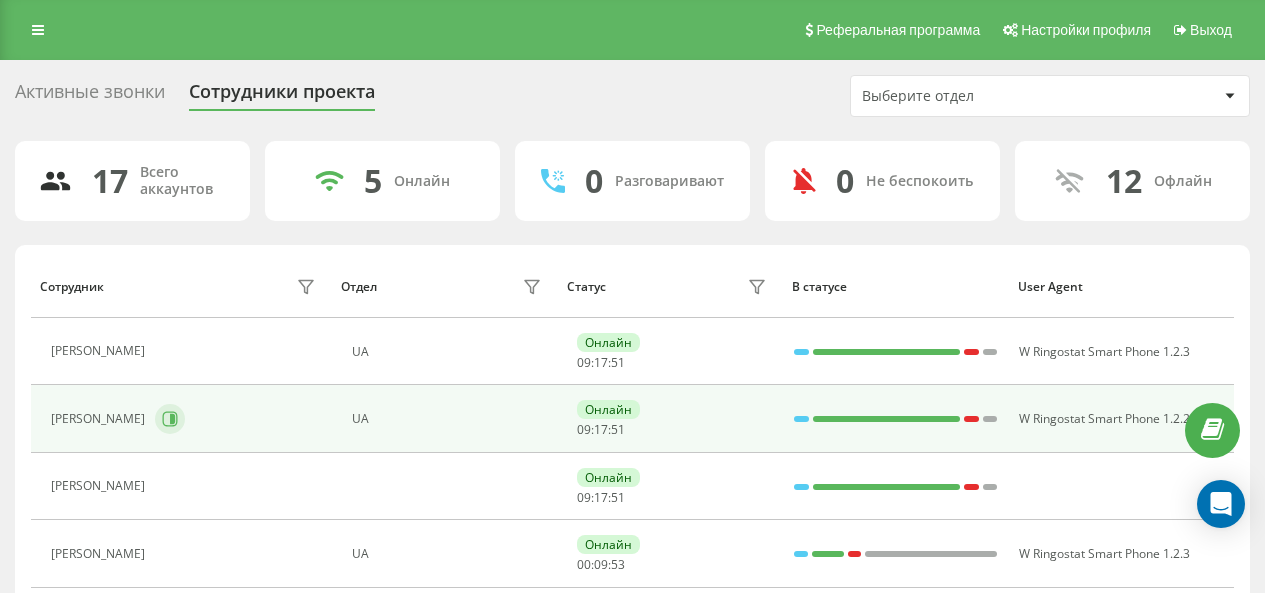 scroll, scrollTop: 0, scrollLeft: 0, axis: both 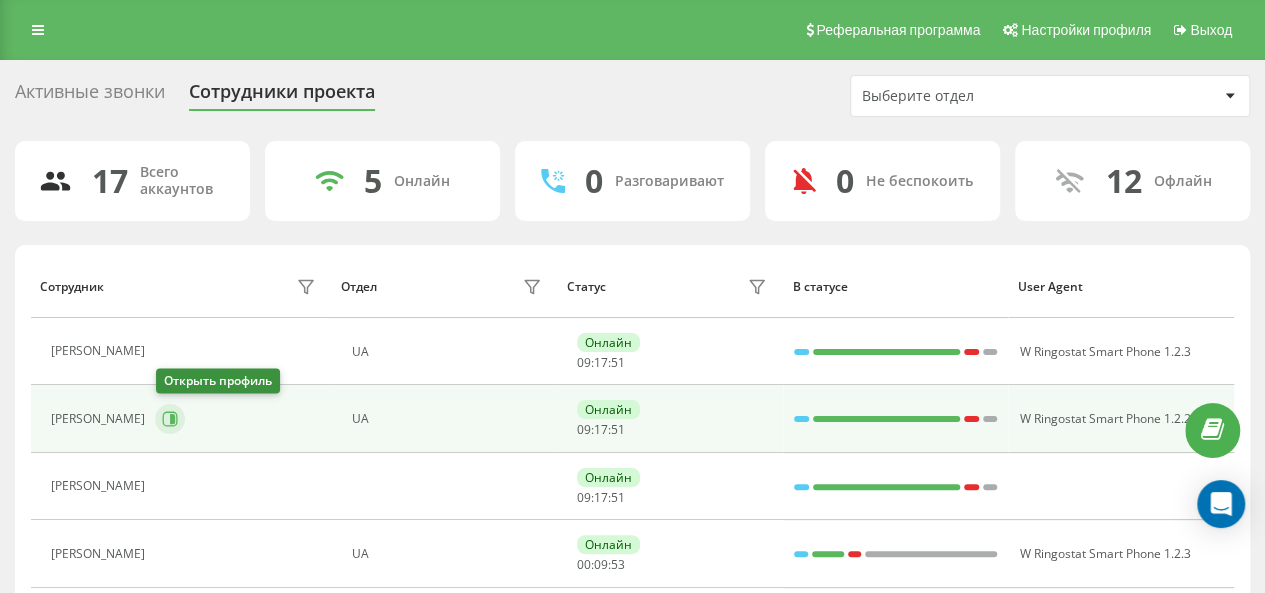 click 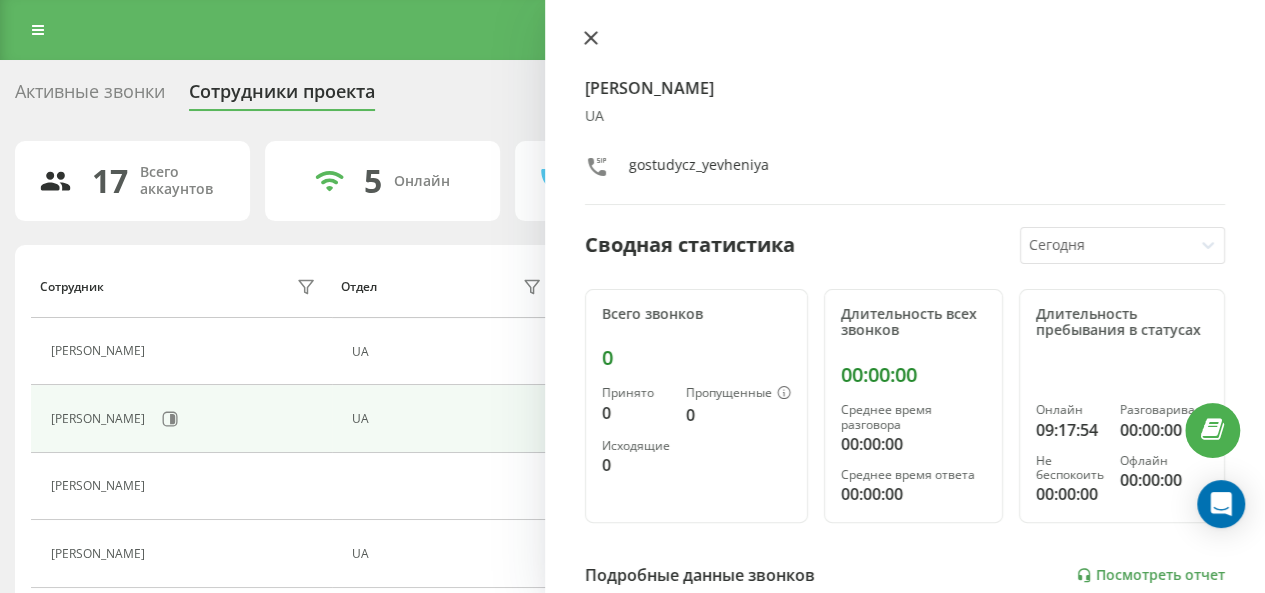 click 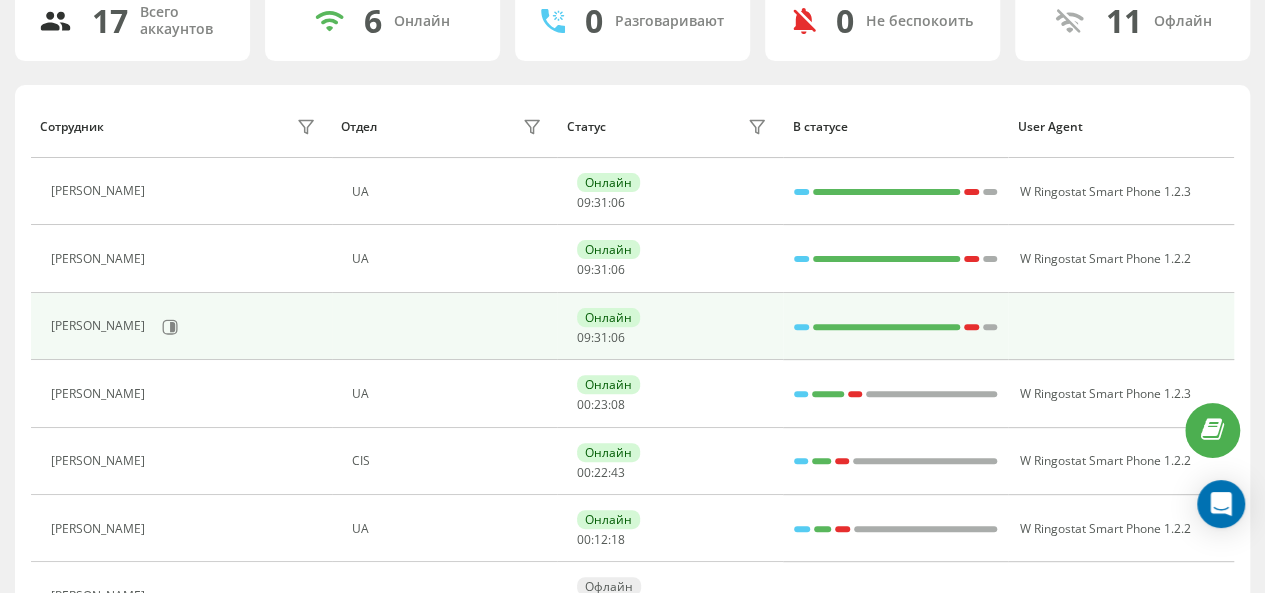 scroll, scrollTop: 173, scrollLeft: 0, axis: vertical 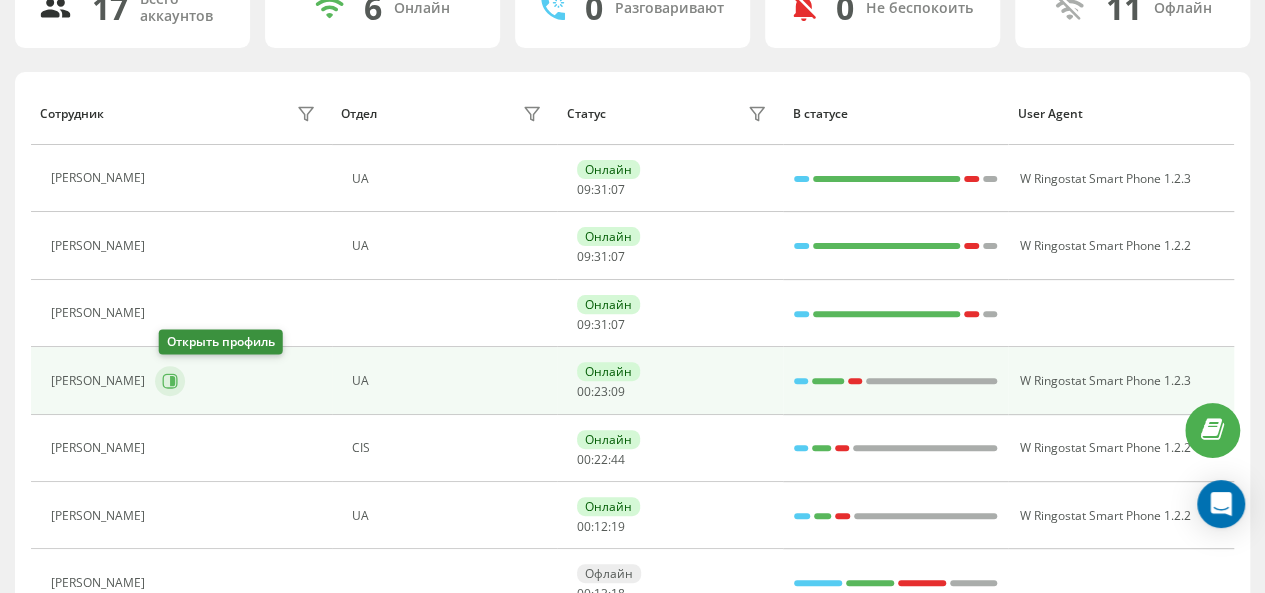 click 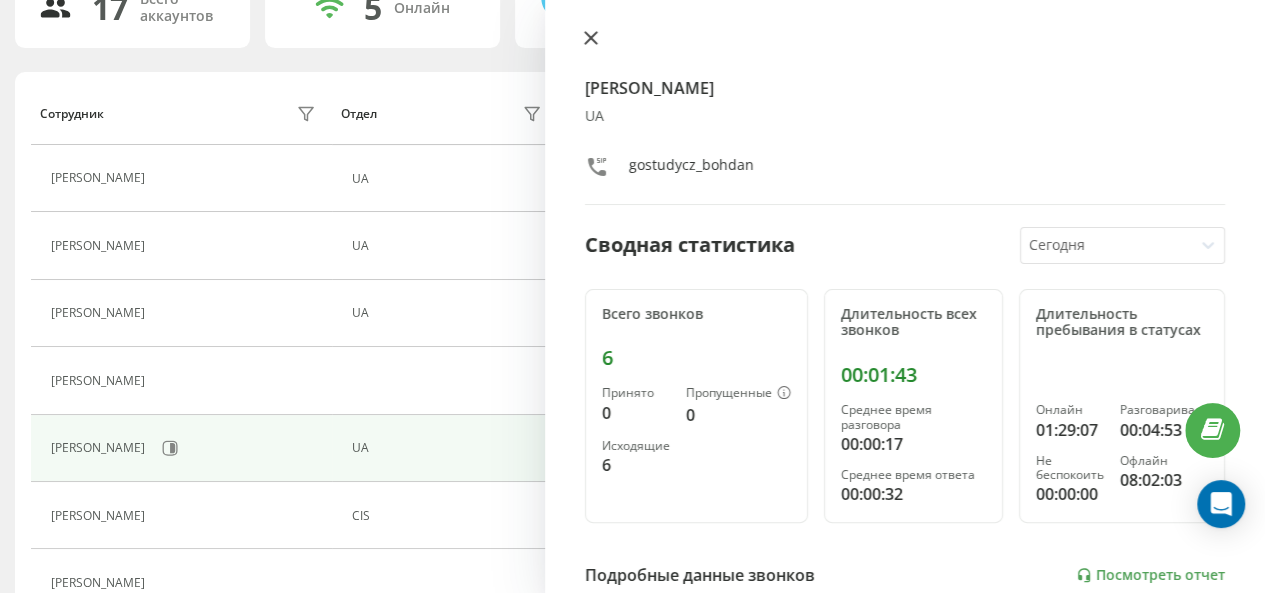 click 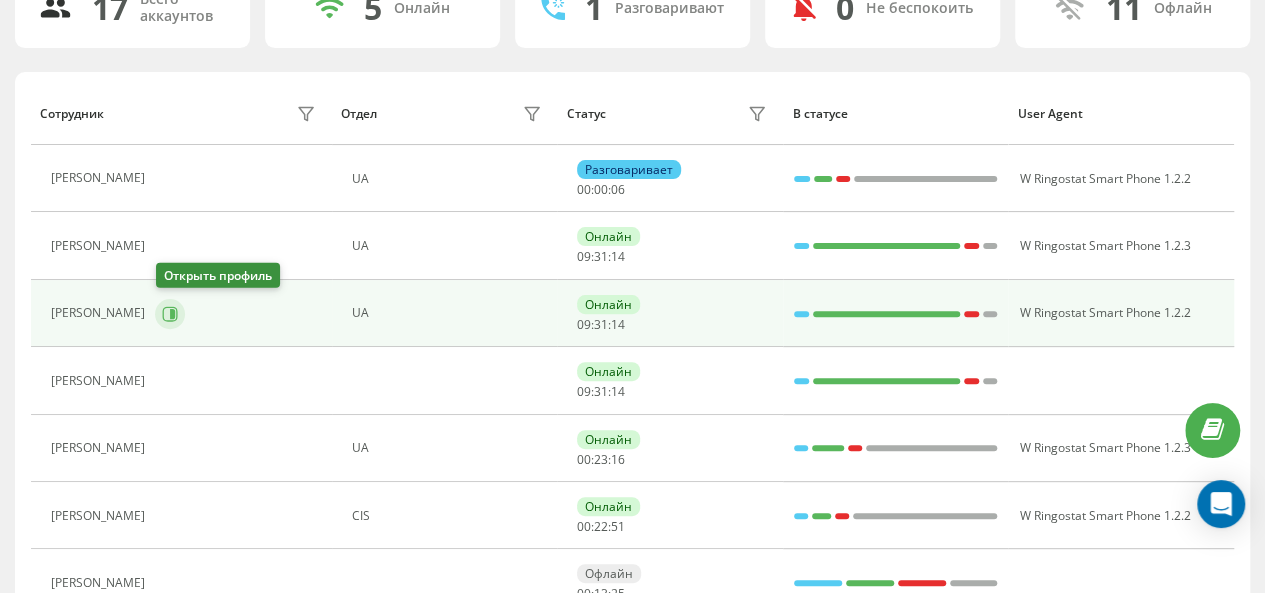 click at bounding box center (170, 314) 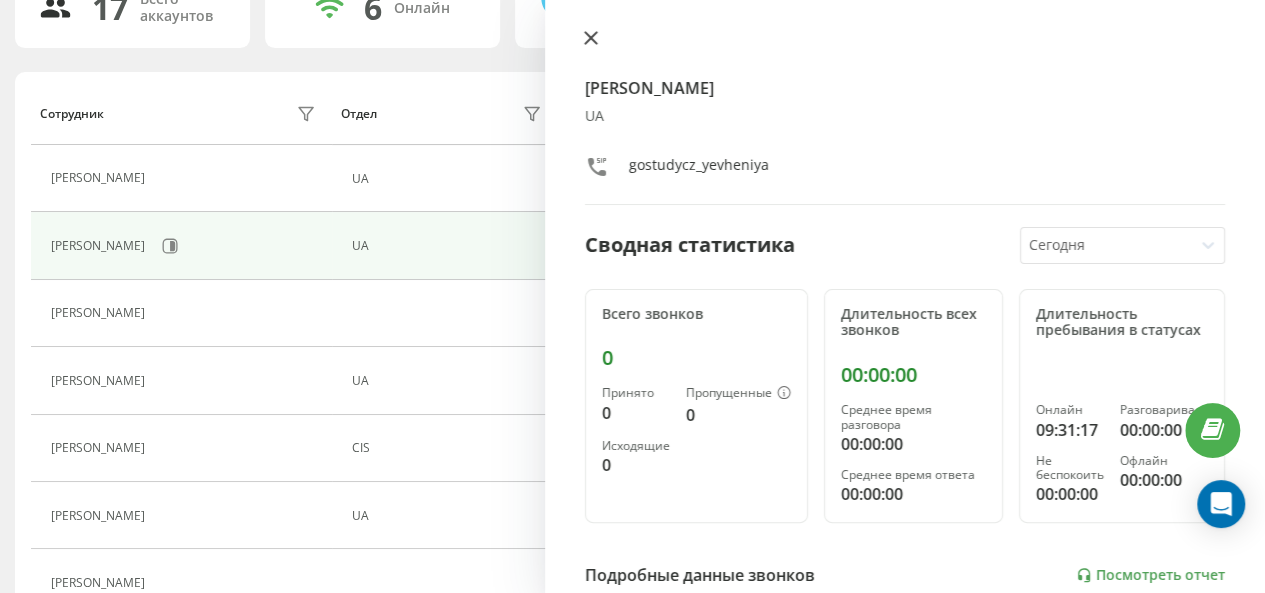 click 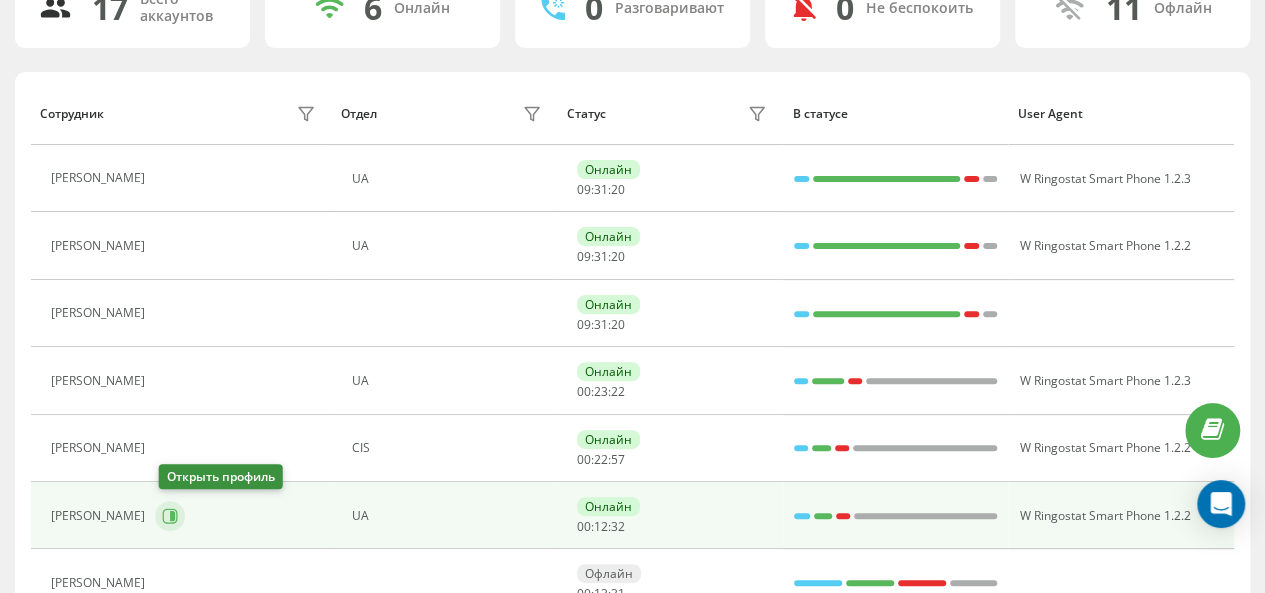 click 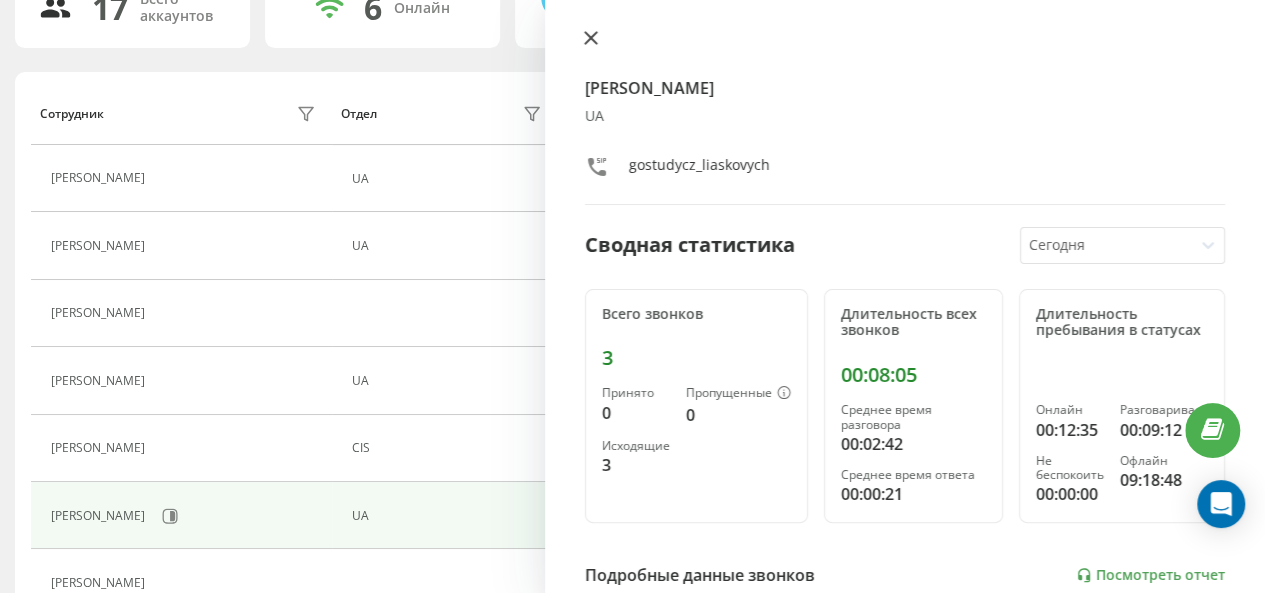 click 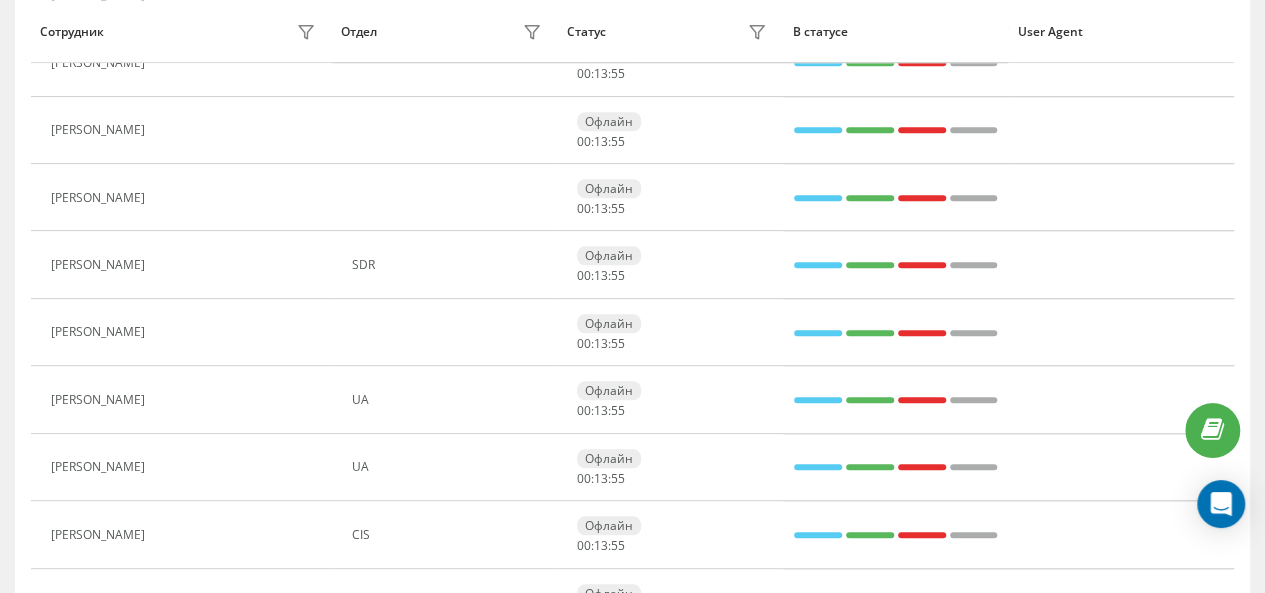 scroll, scrollTop: 938, scrollLeft: 0, axis: vertical 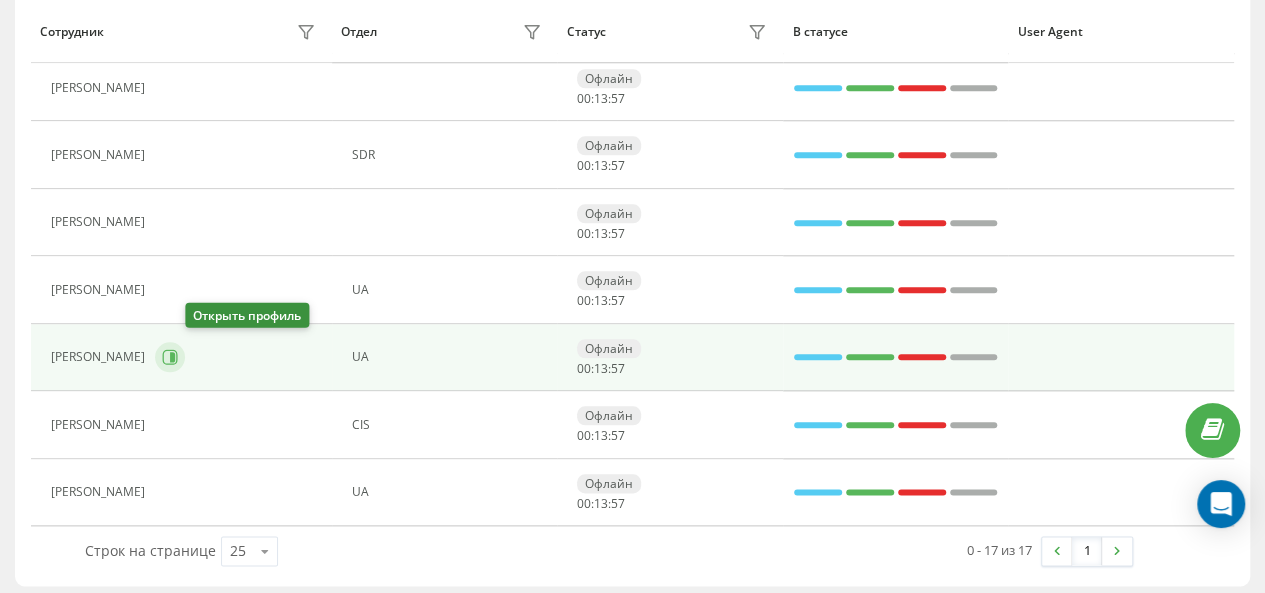click 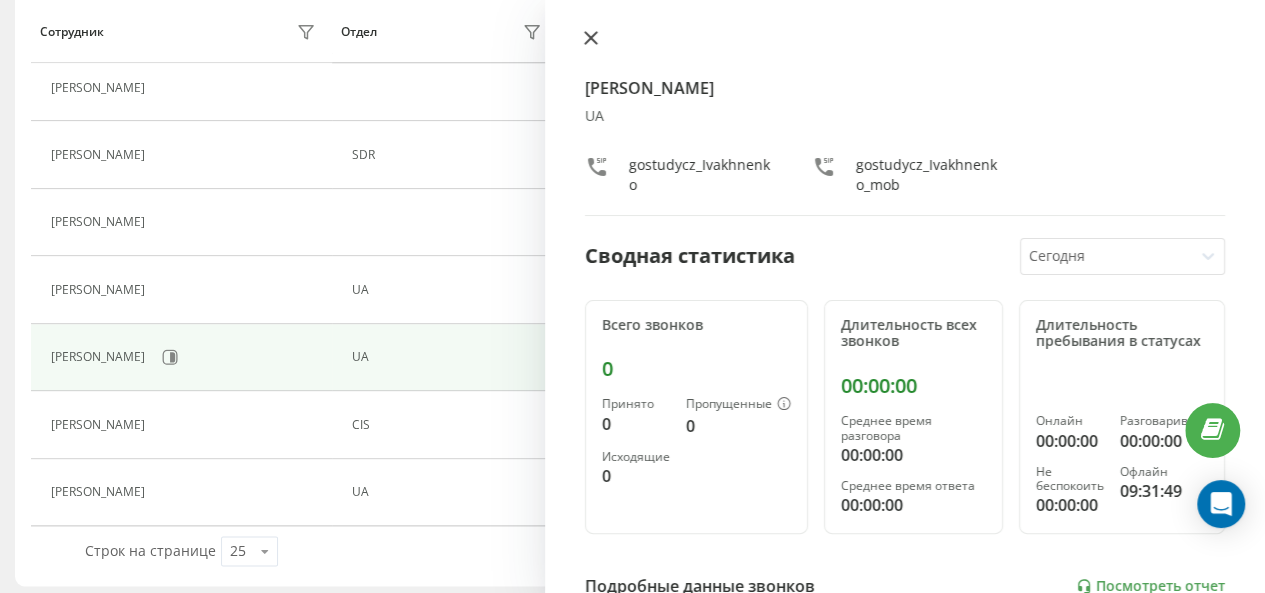 click 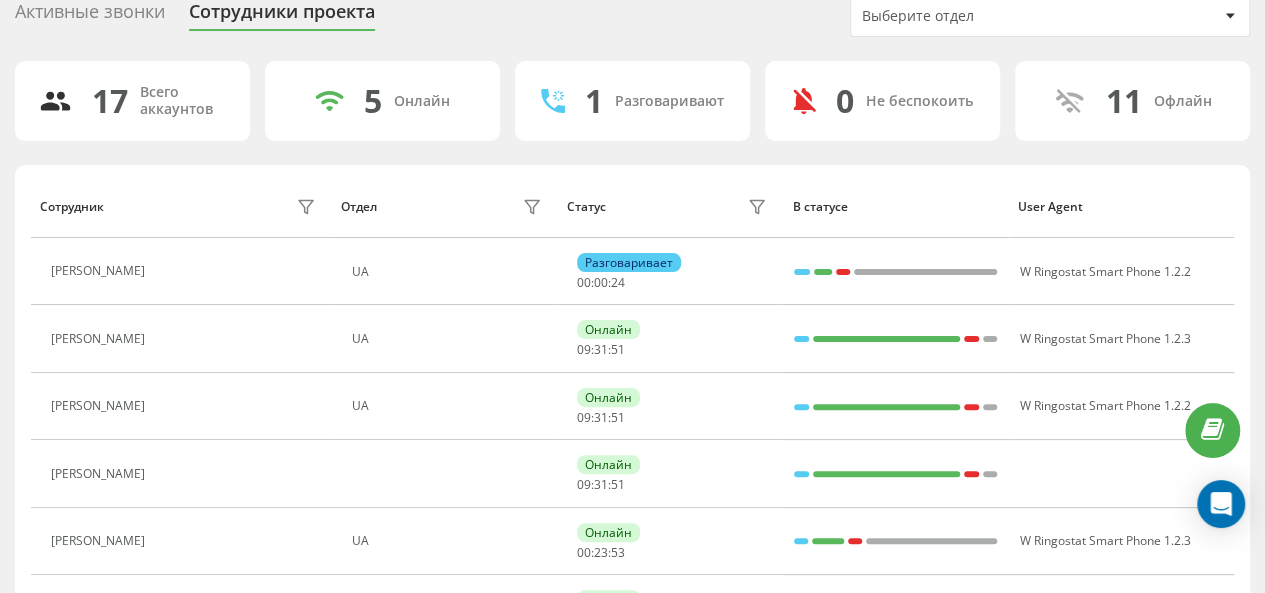 scroll, scrollTop: 0, scrollLeft: 0, axis: both 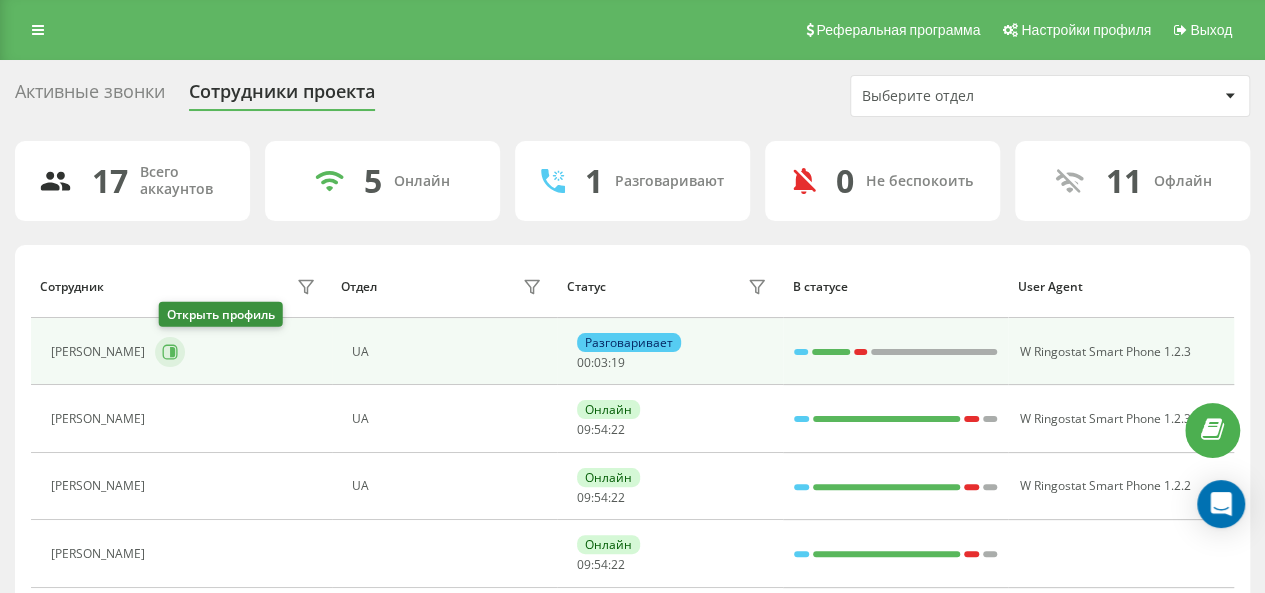 click 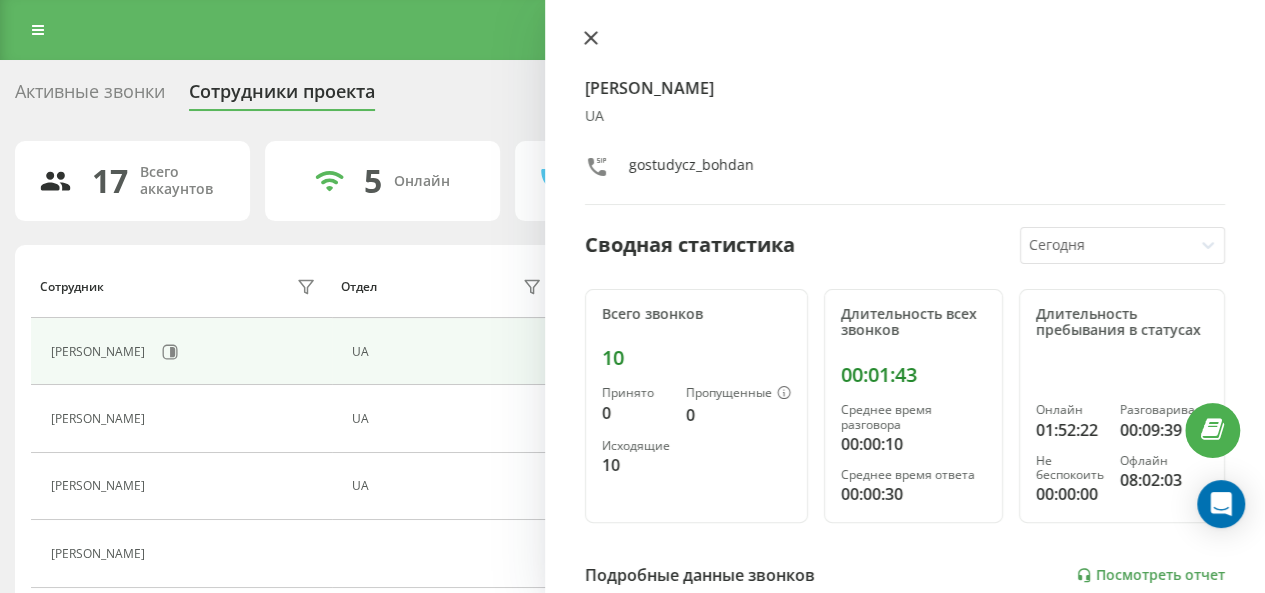click at bounding box center (591, 39) 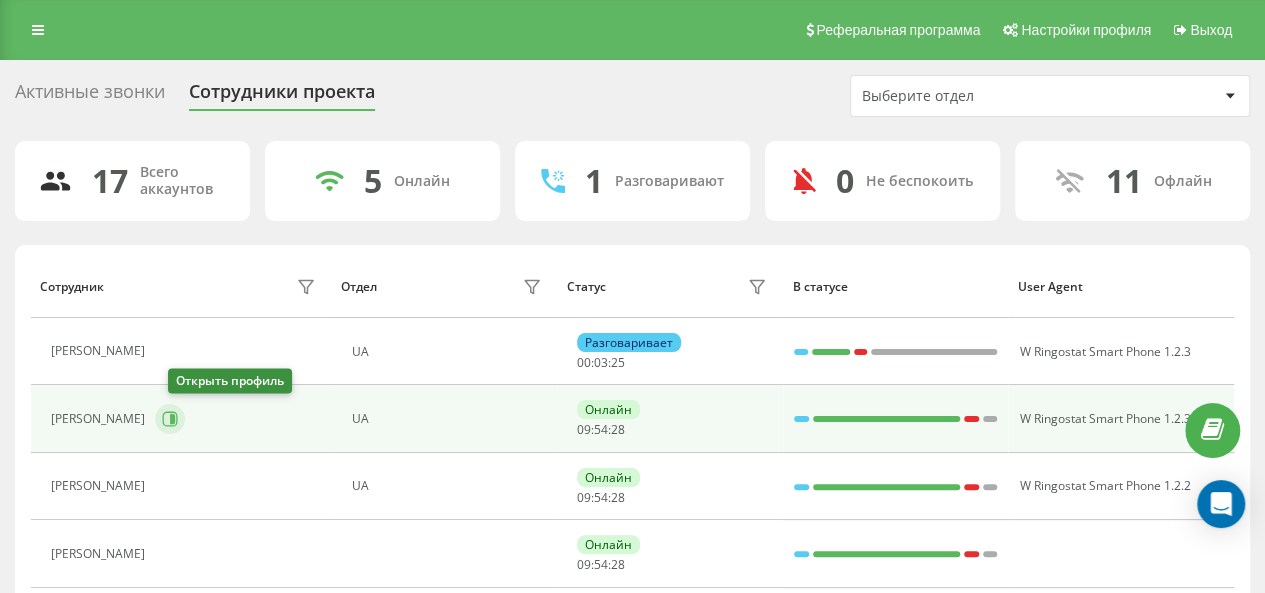 click 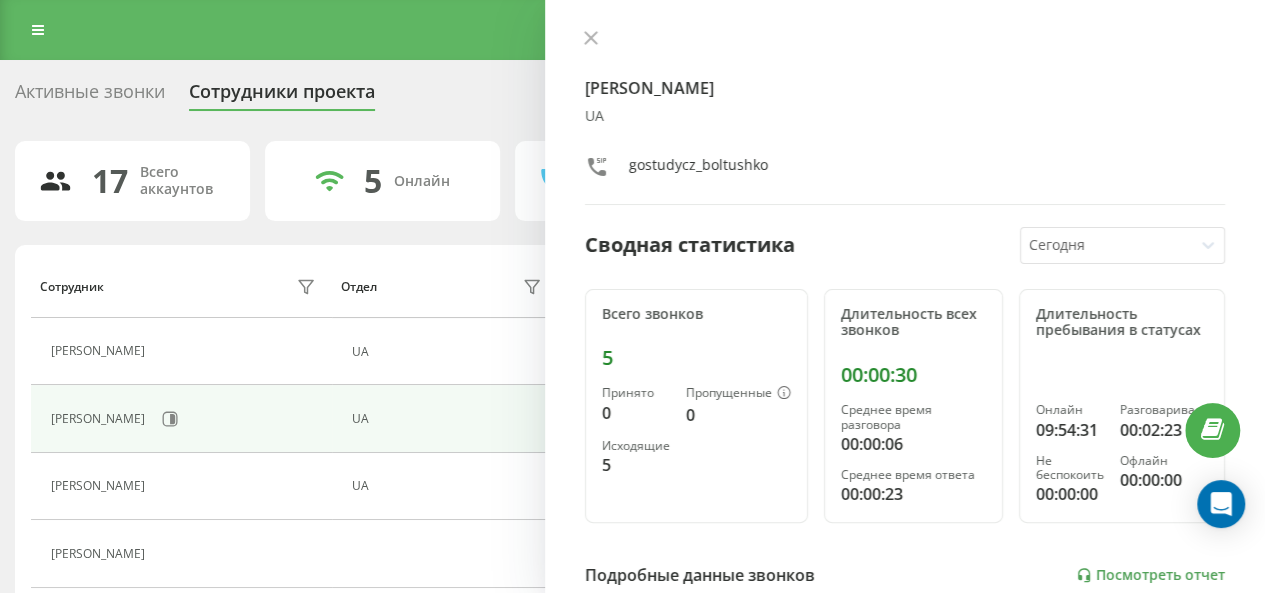 click on "[PERSON_NAME] UA gostudycz_boltushko Сводная статистика [DATE] Всего звонков 5 Принято 0 Пропущенные 0 Исходящие 5 Длительность всех звонков 00:00:30 Среднее время разговора 00:00:06 Среднее время ответа 00:00:23 Длительность пребывания в статусах Онлайн 09:54:31 Разговаривает 00:02:23 Не беспокоить 00:00:00 Офлайн 00:00:00 Подробные данные звонков Посмотреть отчет [DATE] 0 1 2 3 4 5 Суммарно ([DATE]) Принято 0 Пропущенные 0 Исходящие 5   Посмотреть детали Подробные данные статусов [DATE] Суммарно ([DATE]) Онлайн 09:54:31 Разговаривает 00:02:23 Не беспокоить 00:00:00 Офлайн 00:00:00   Посмотреть детали" at bounding box center (905, 296) 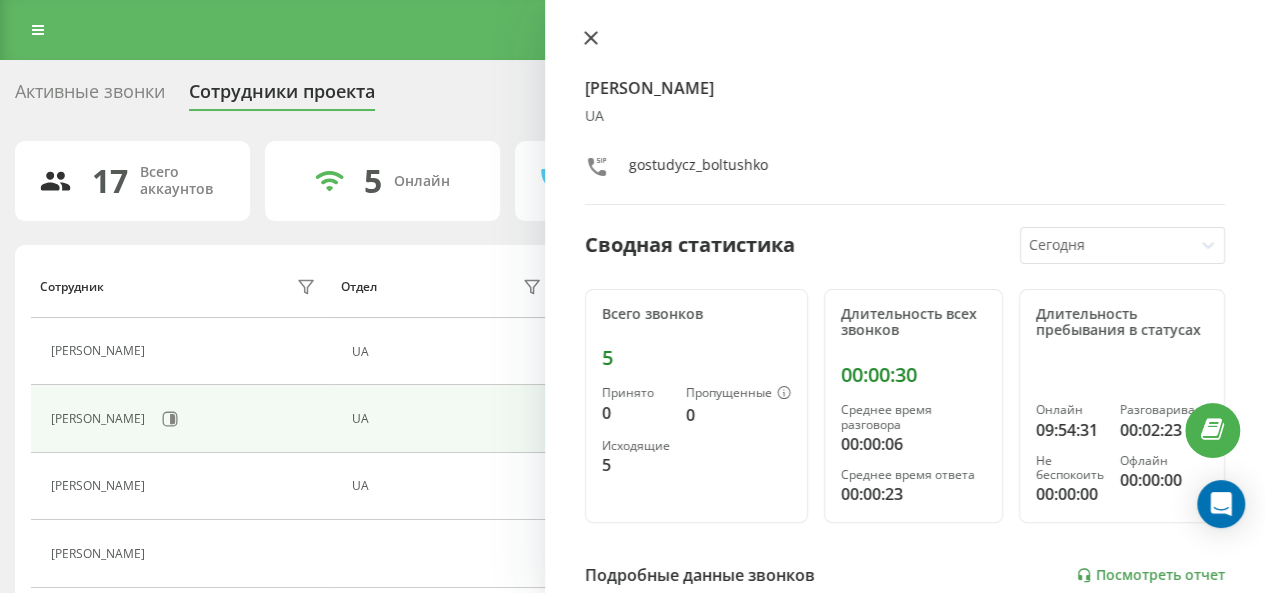 click 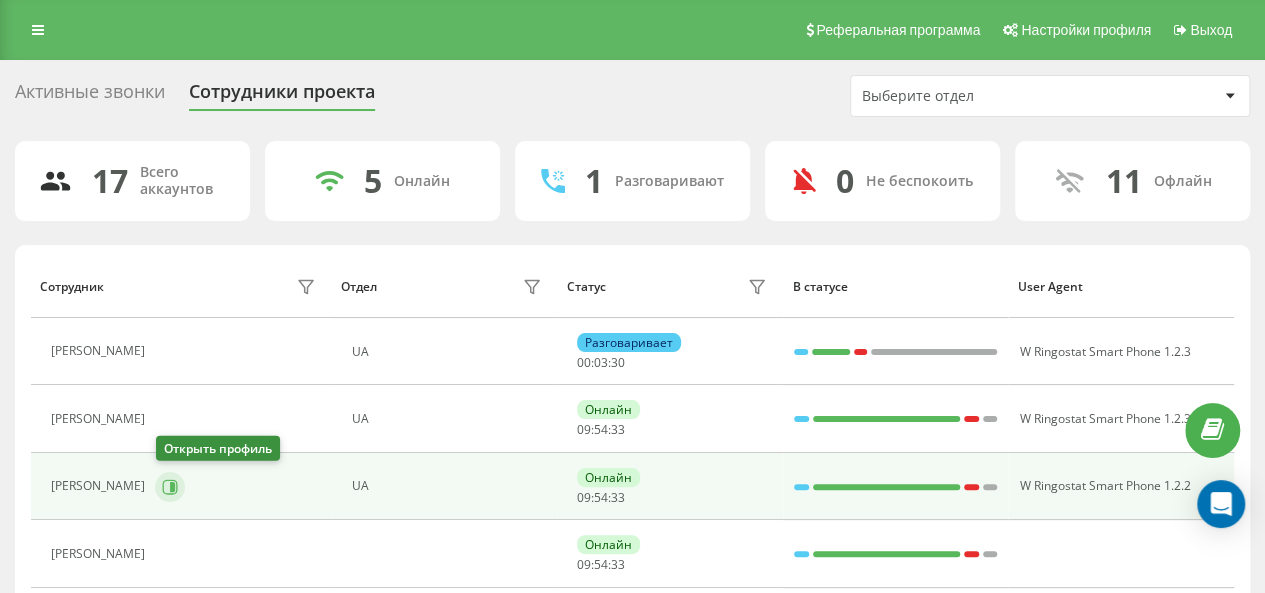 click 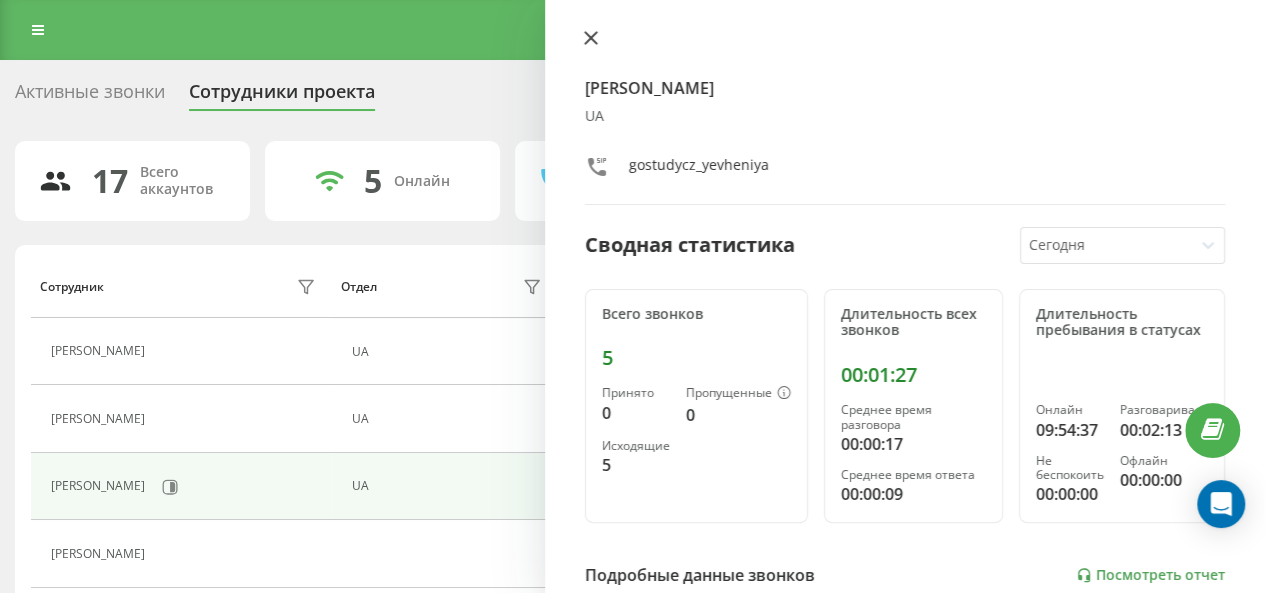 click 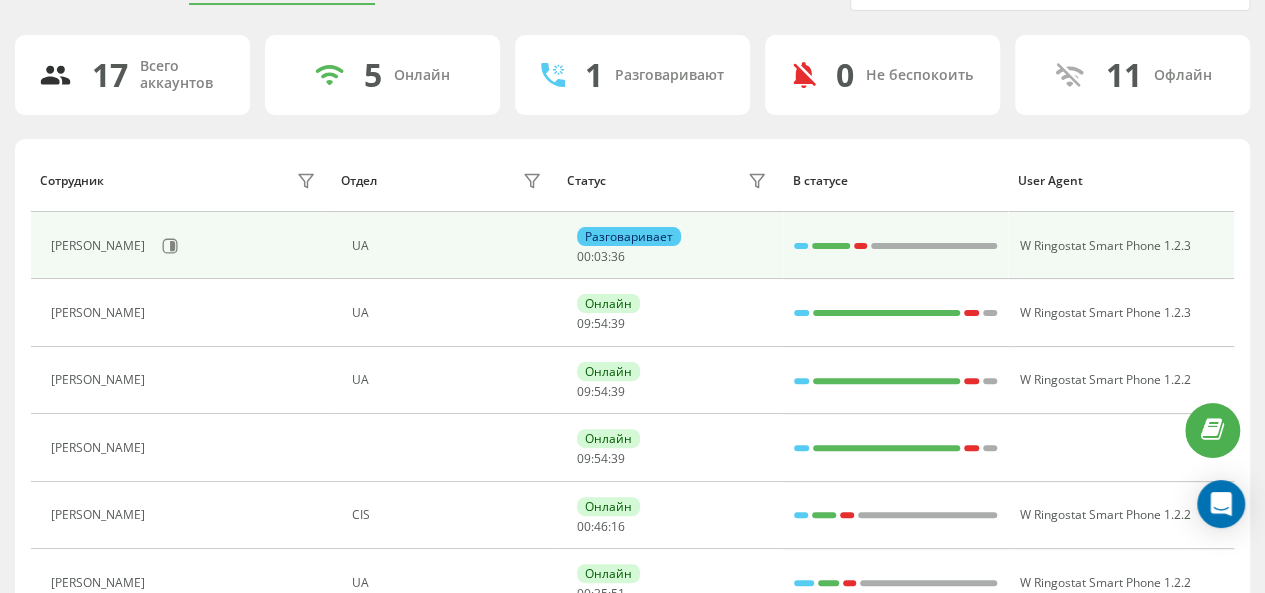 scroll, scrollTop: 202, scrollLeft: 0, axis: vertical 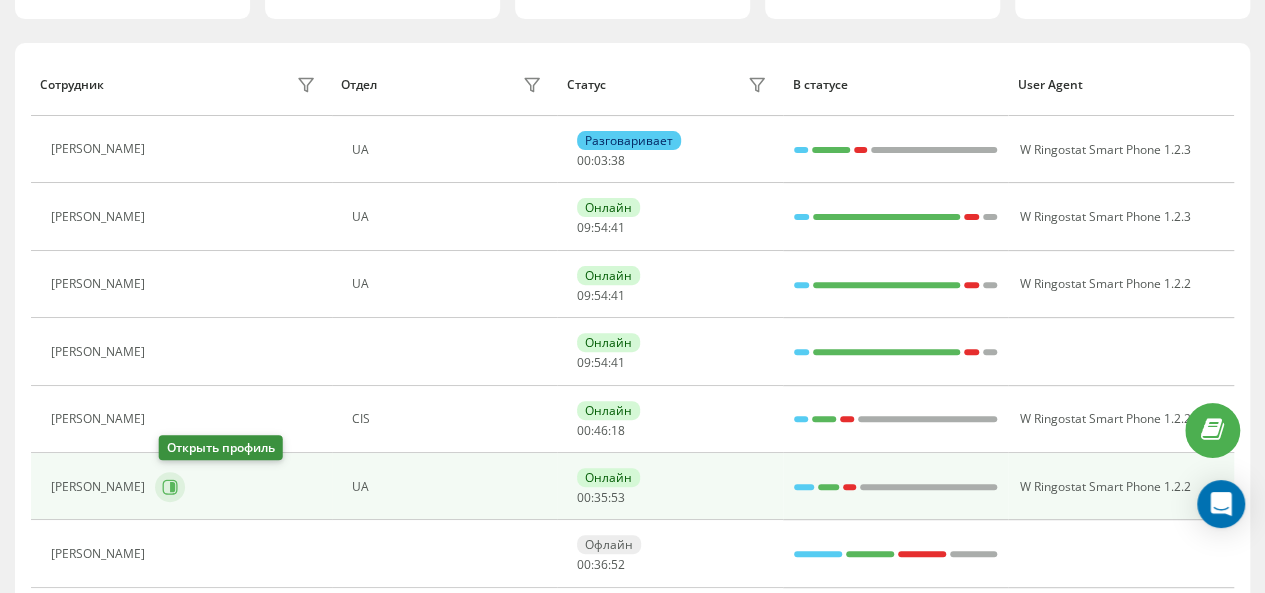 click 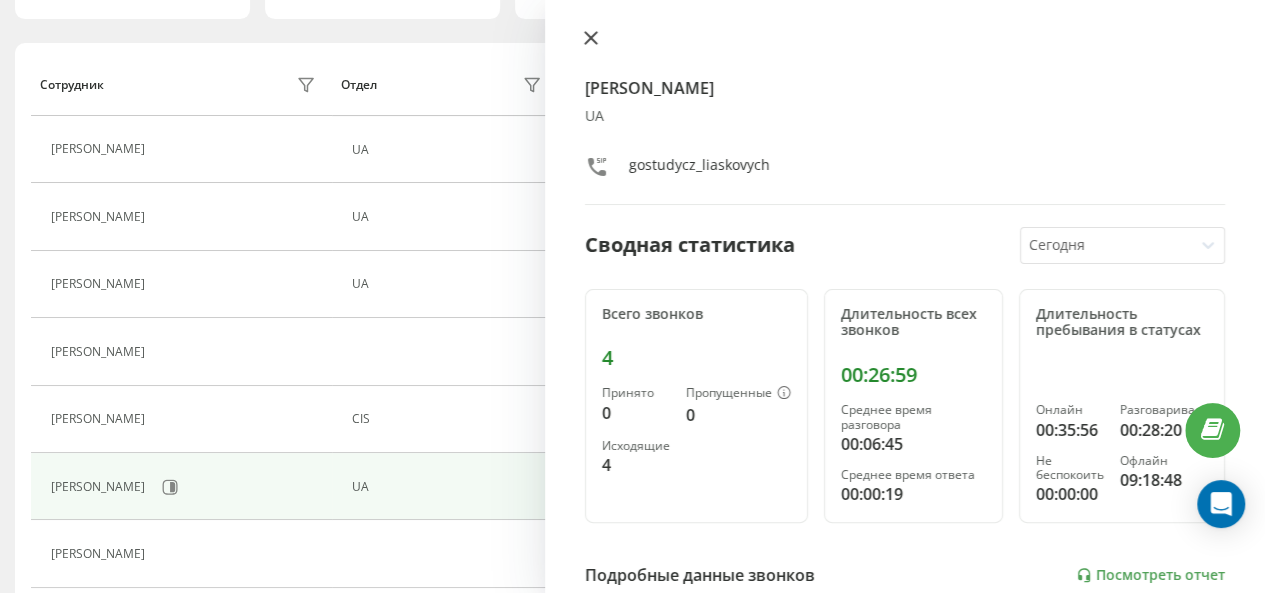 click 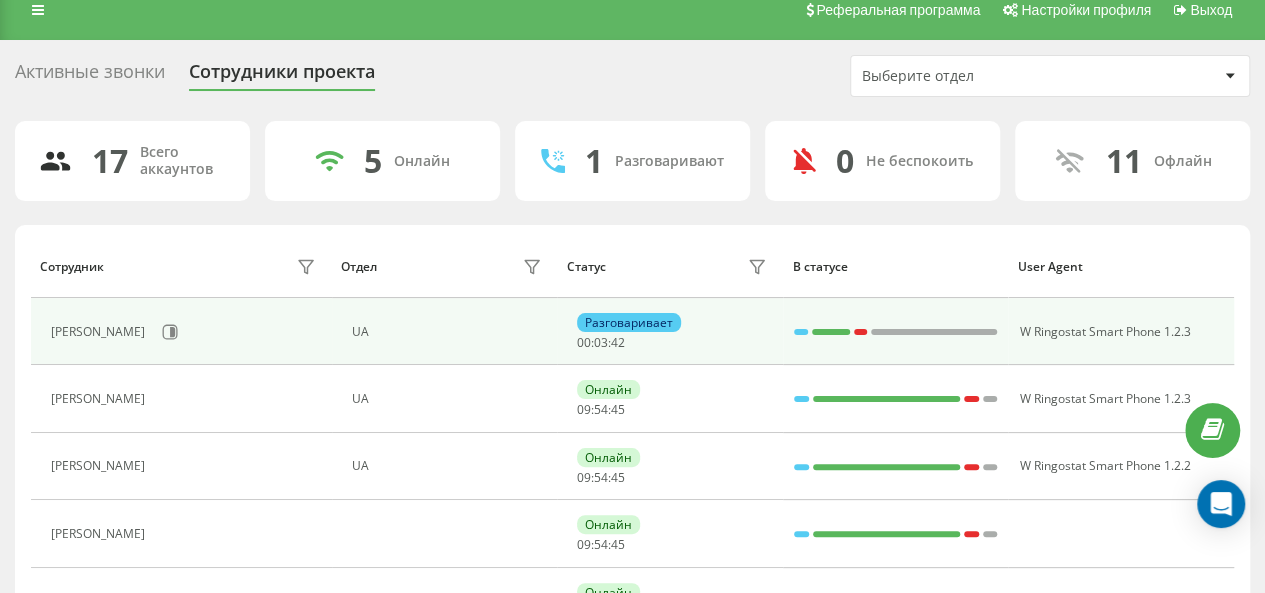scroll, scrollTop: 0, scrollLeft: 0, axis: both 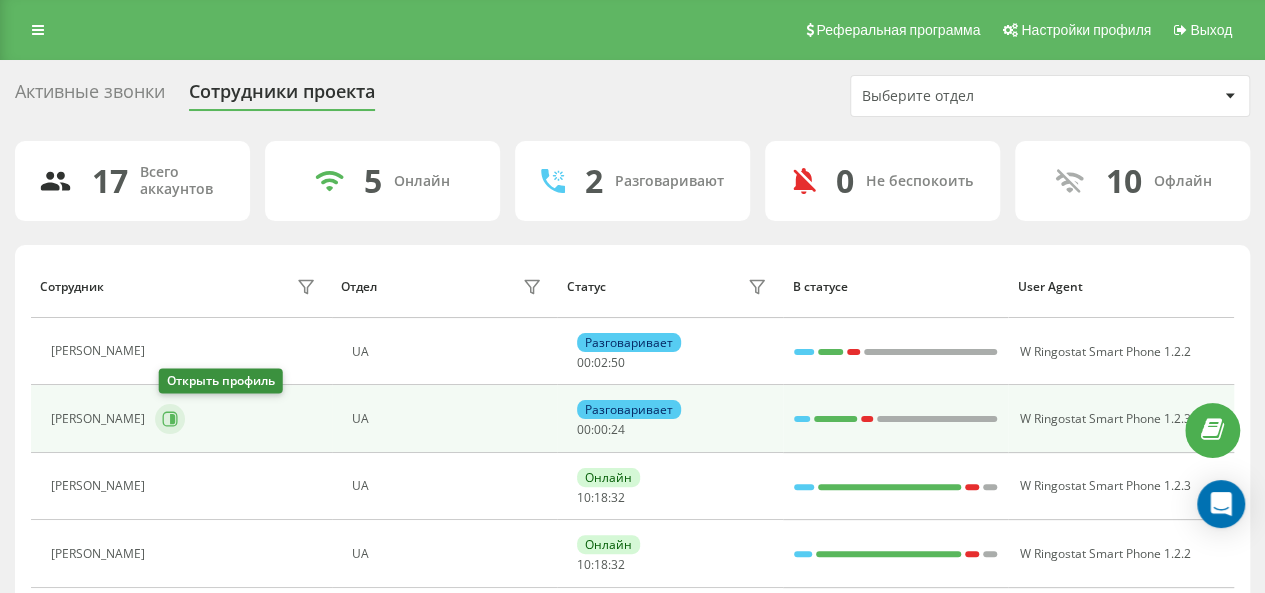 click 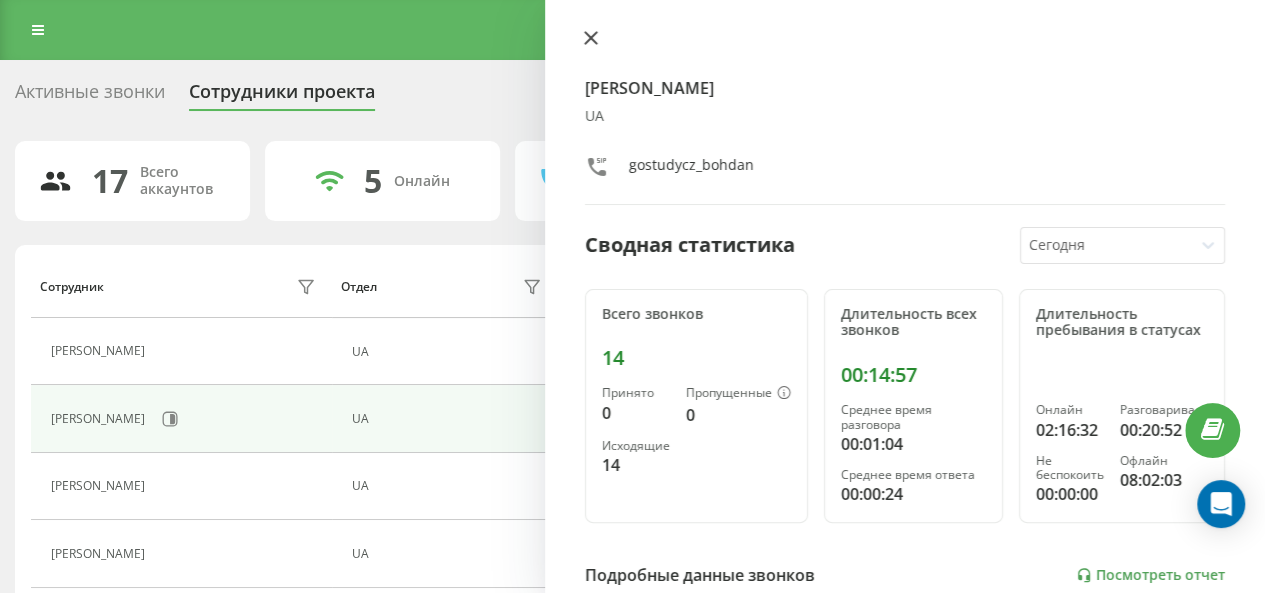 click 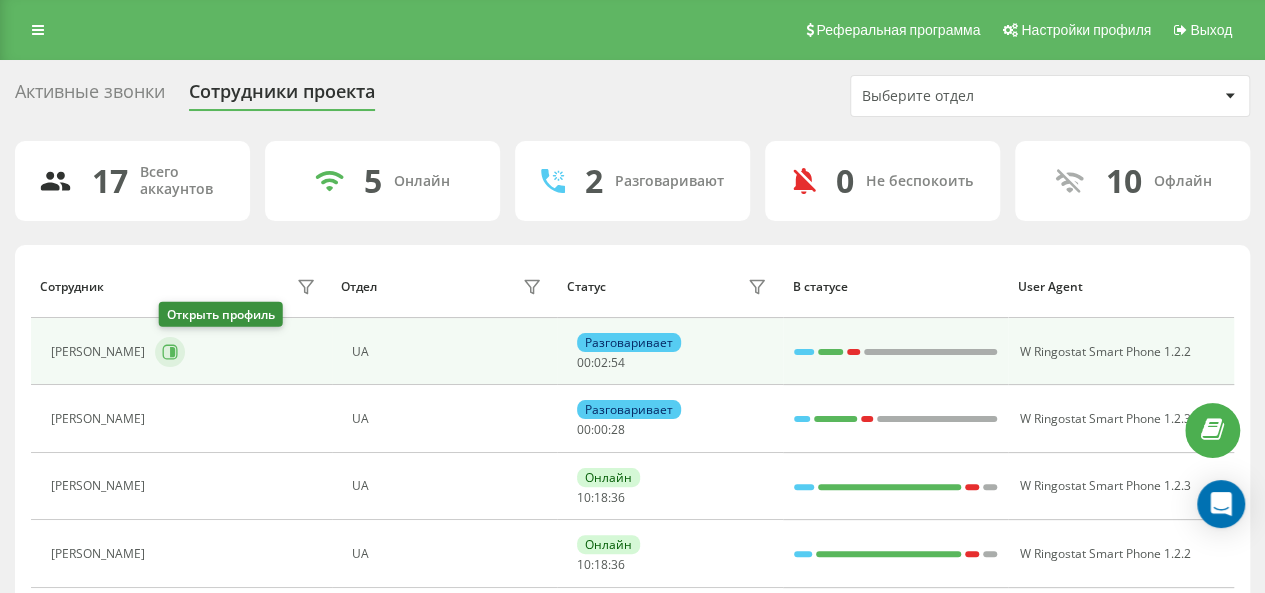 click 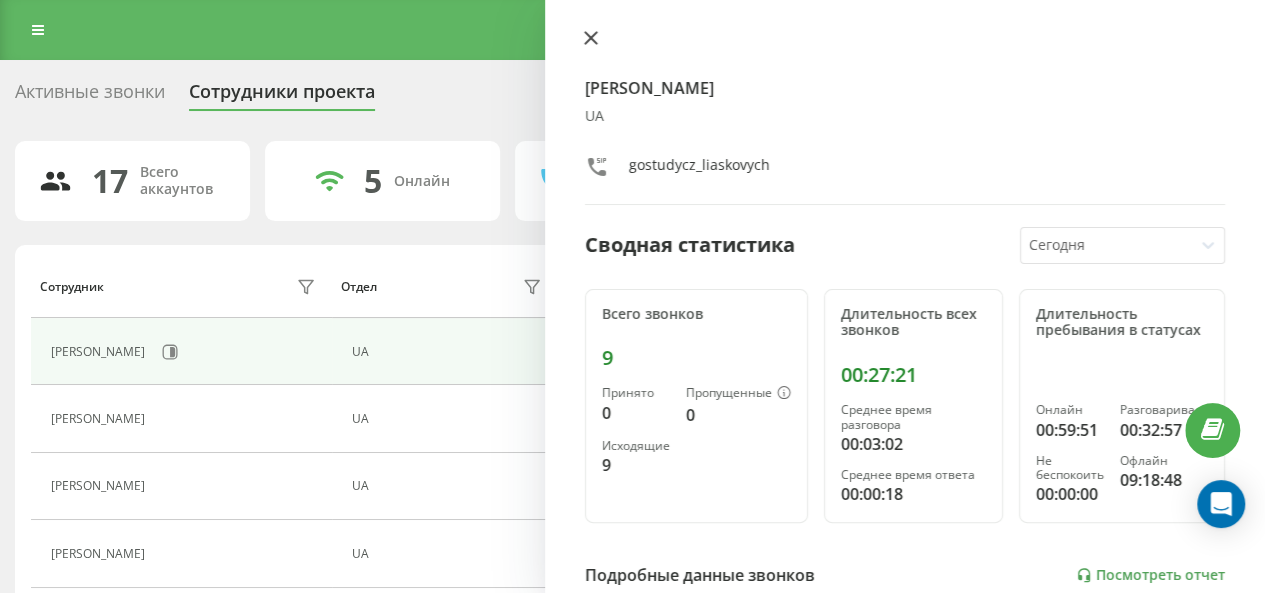 click 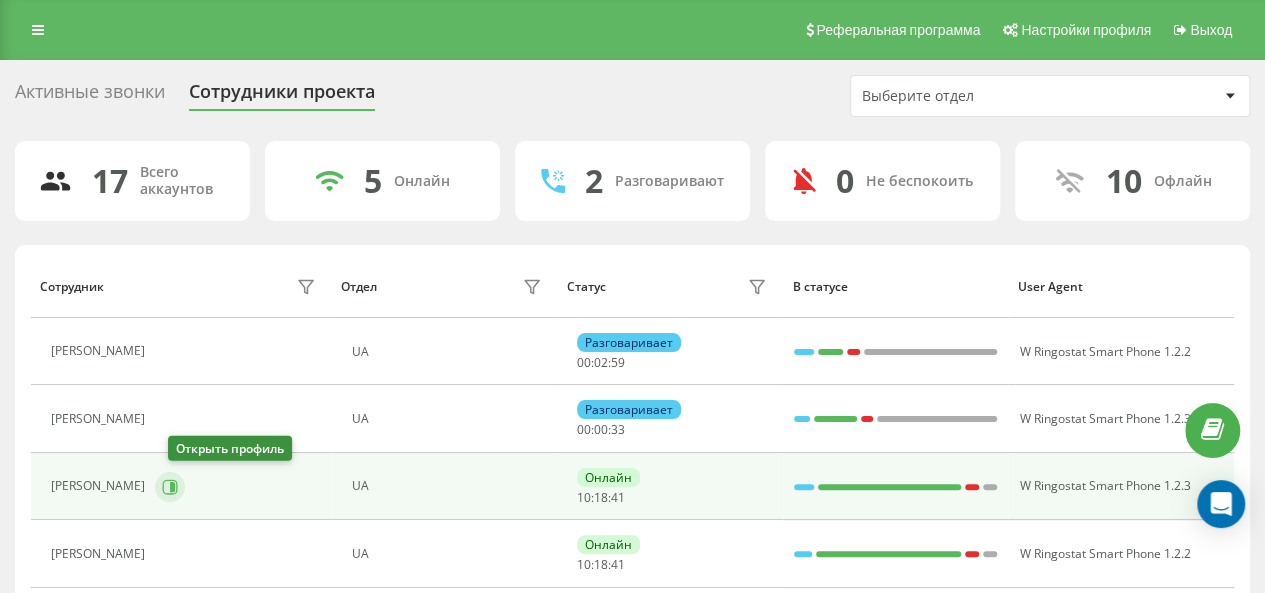 click 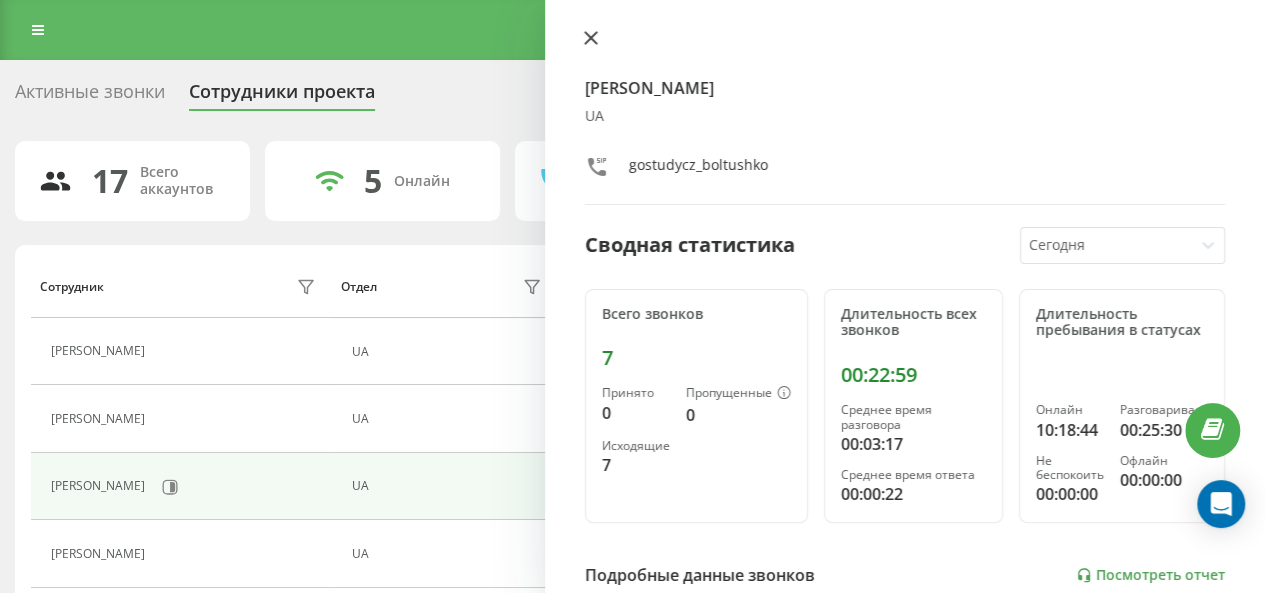 click 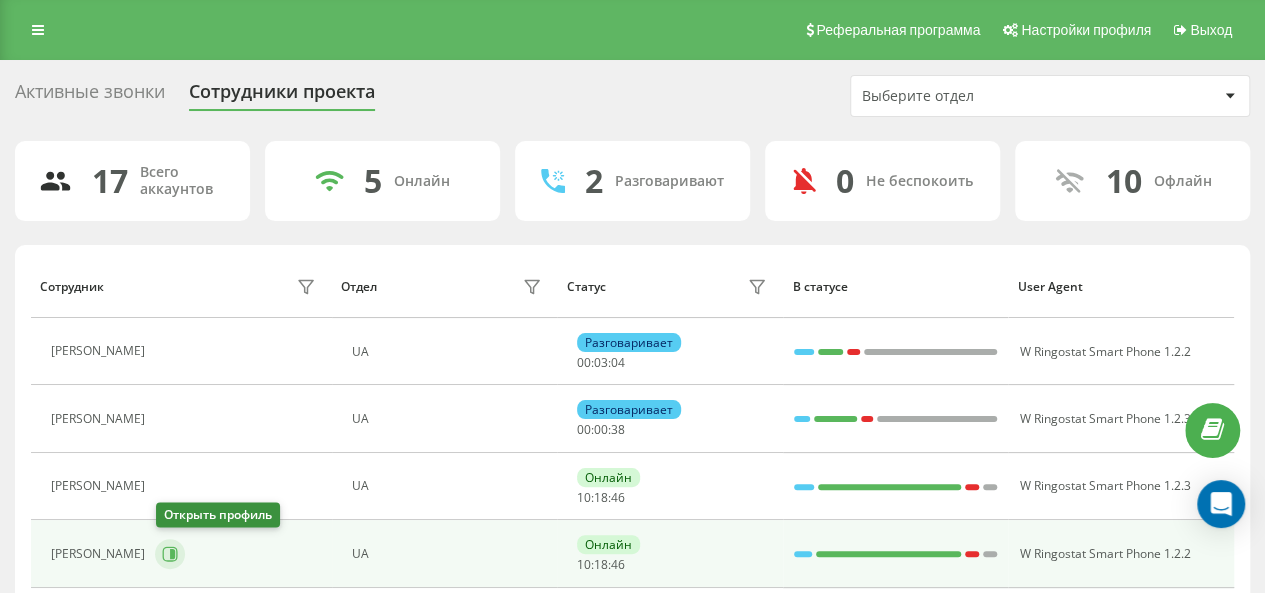 click 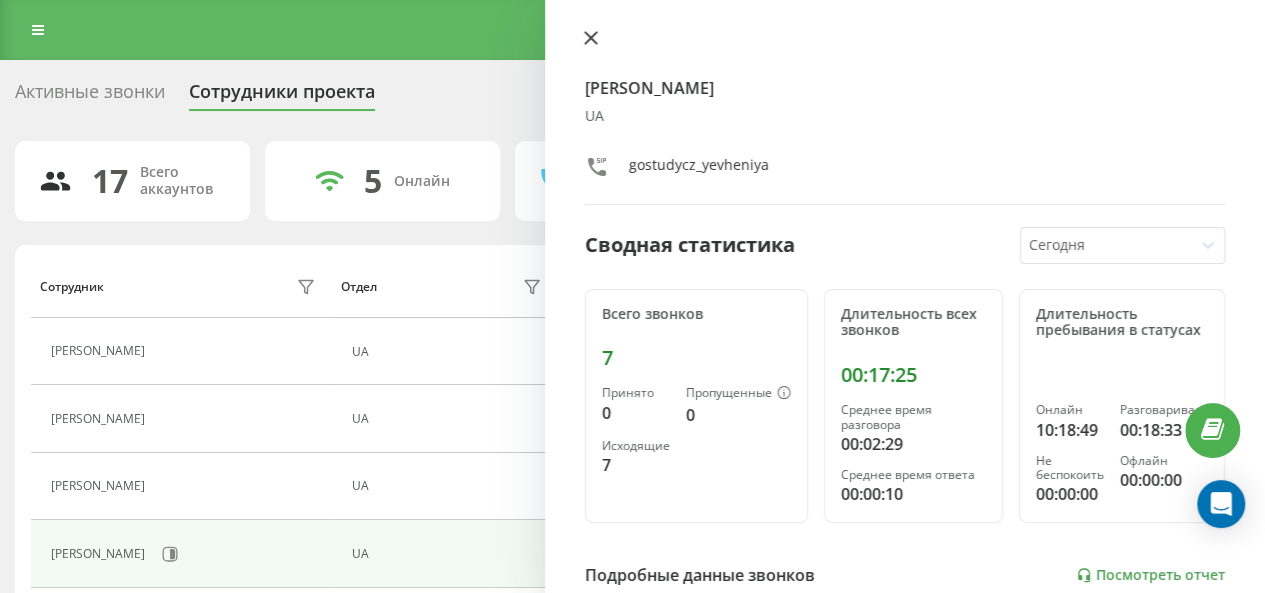 click 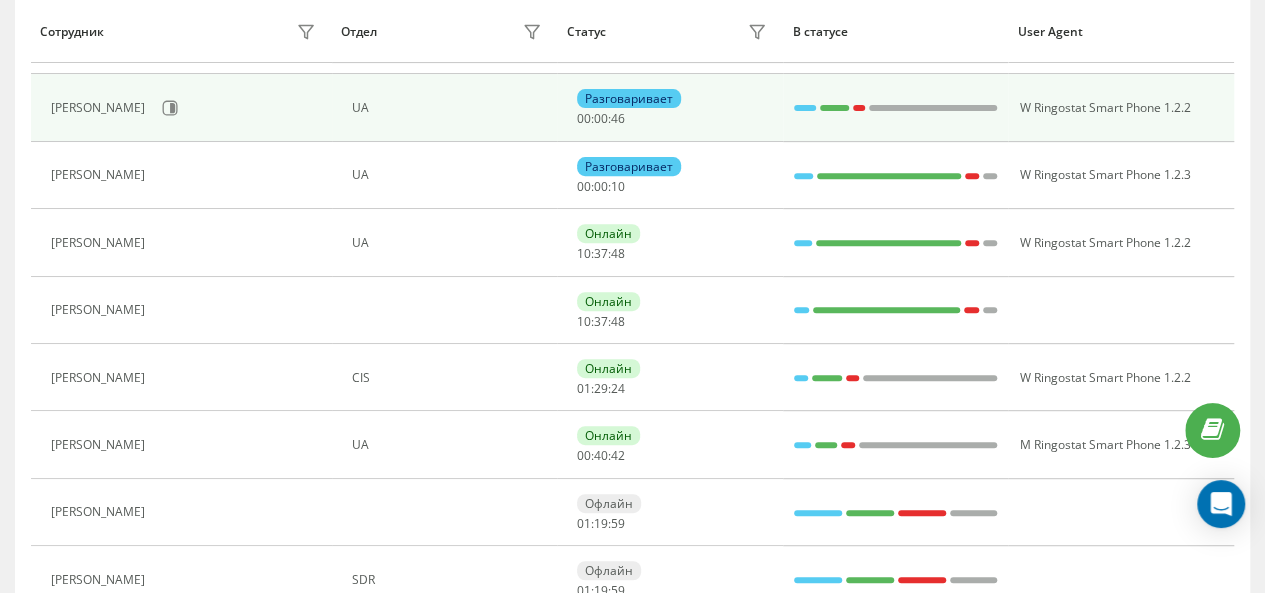 scroll, scrollTop: 312, scrollLeft: 0, axis: vertical 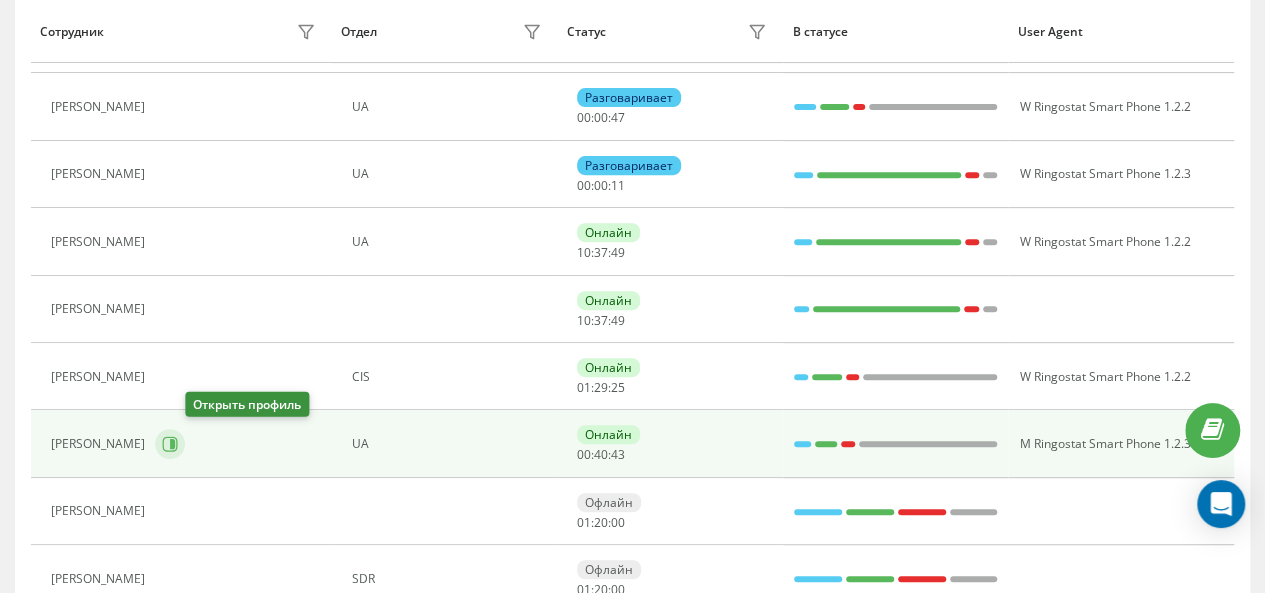 click 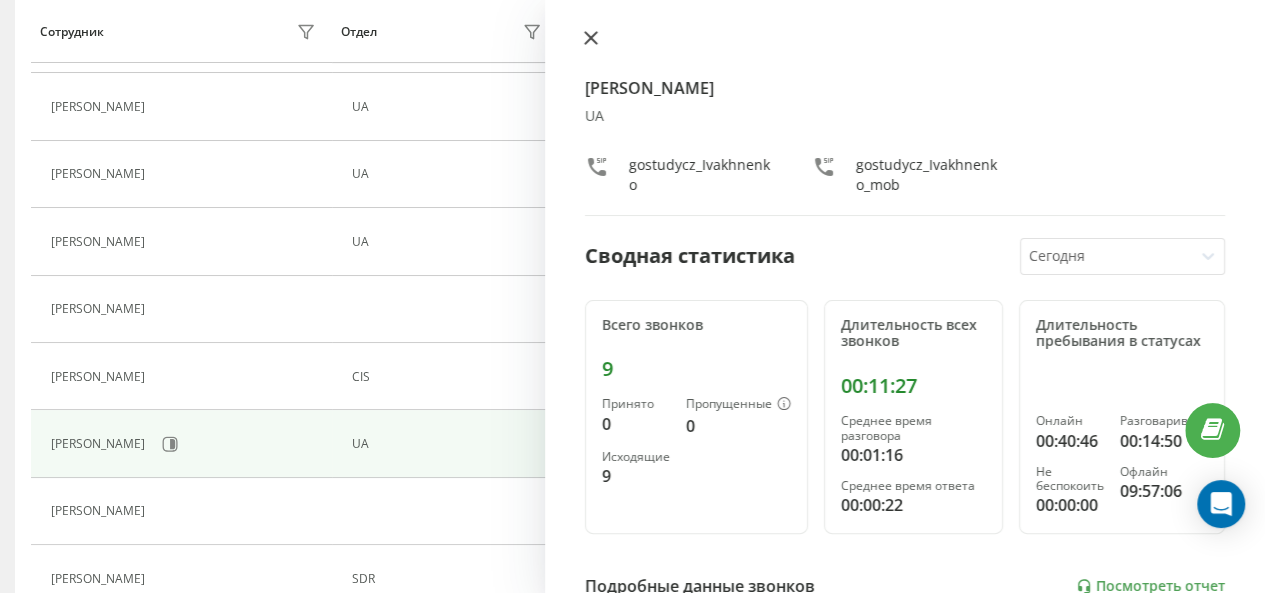 click 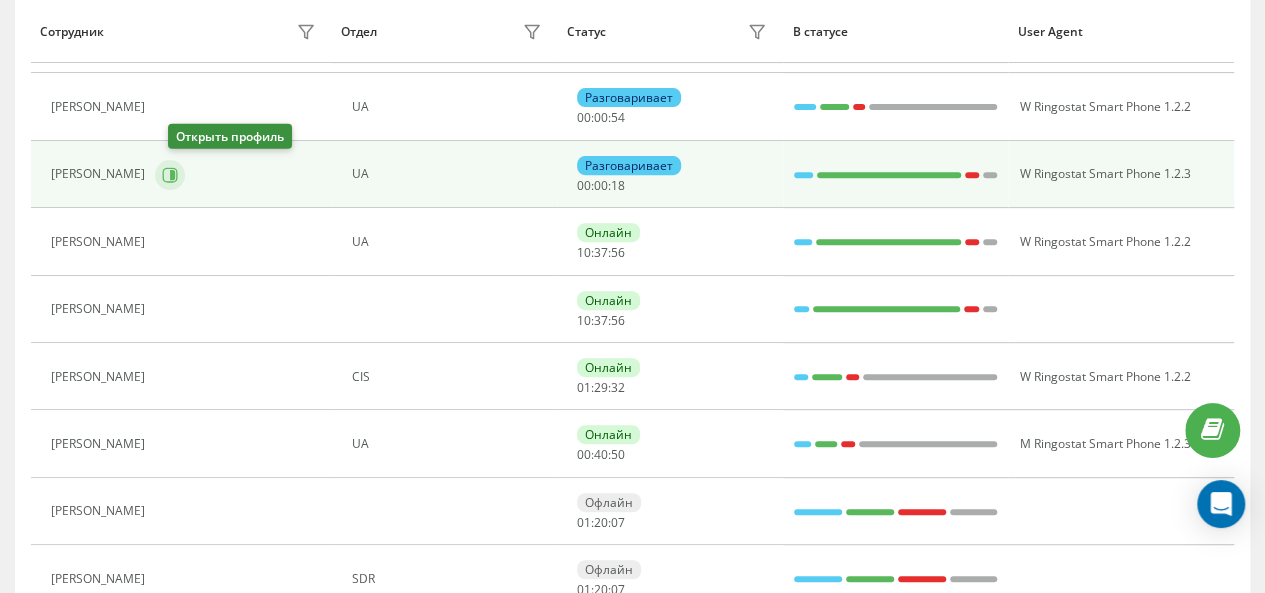 click 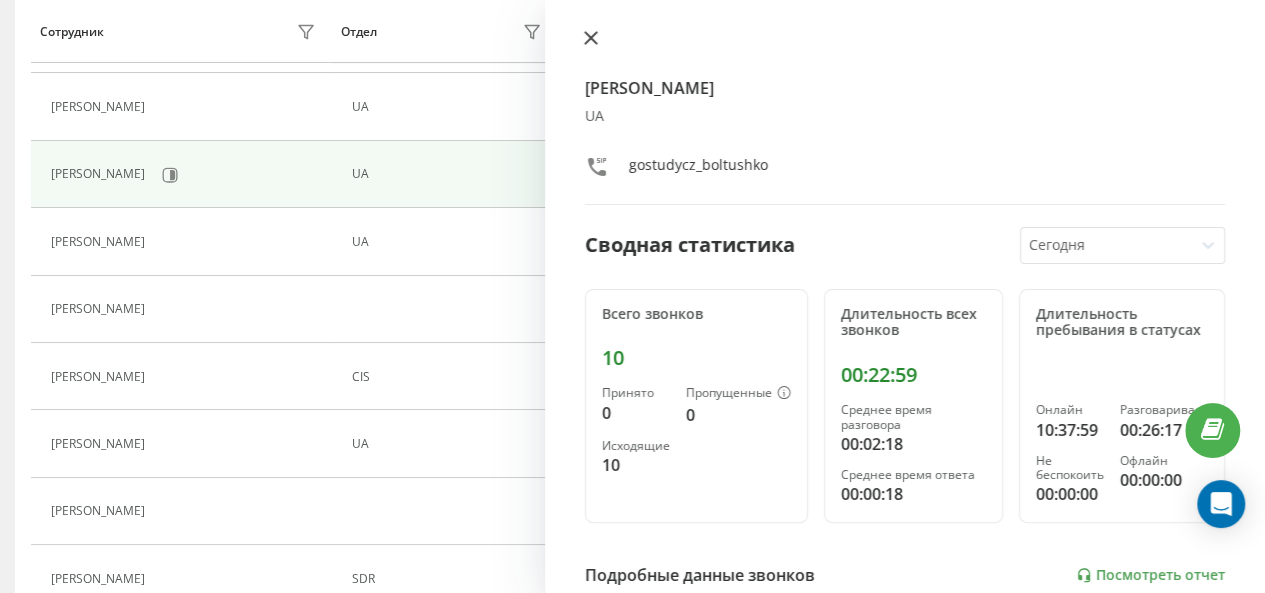 click 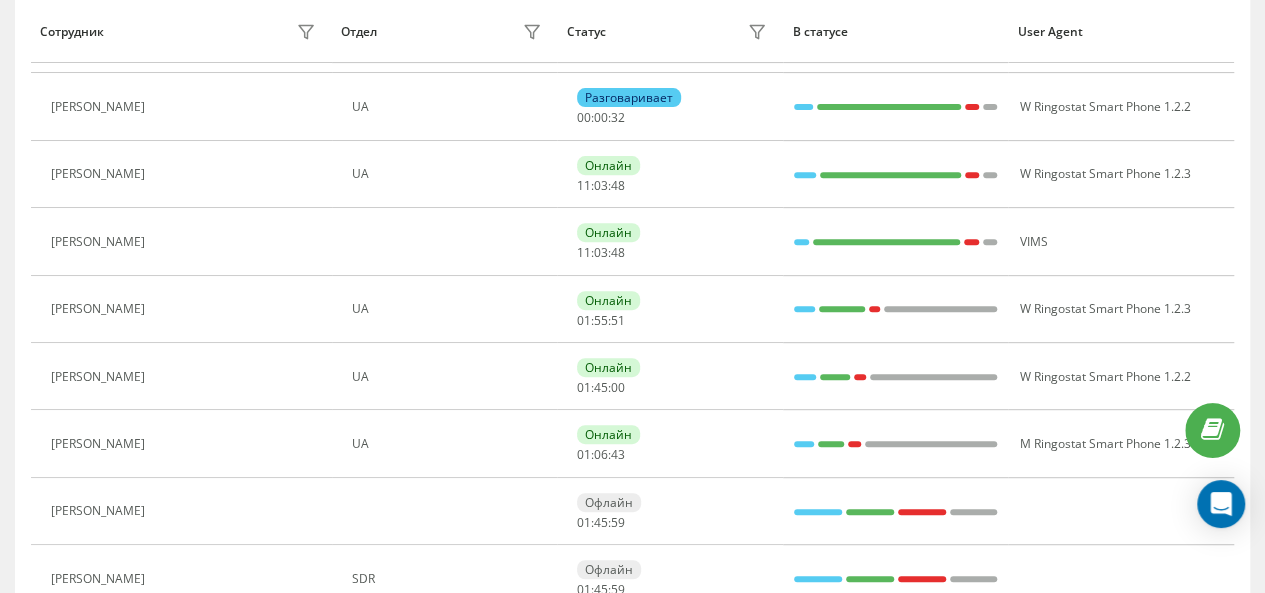 scroll, scrollTop: 177, scrollLeft: 0, axis: vertical 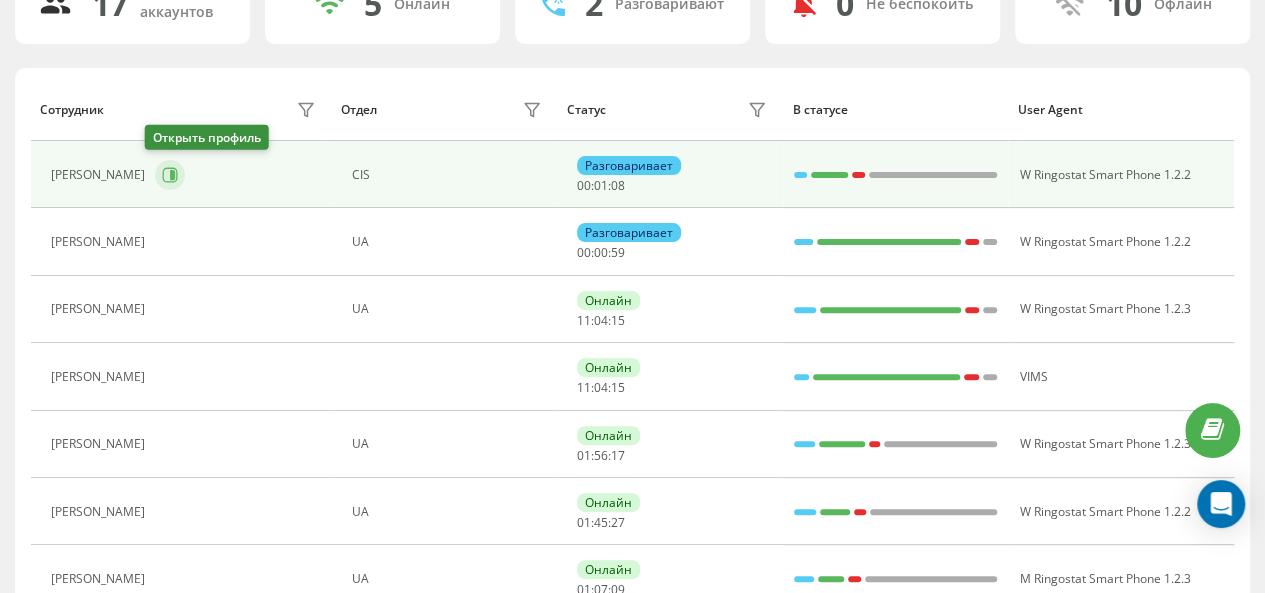 click 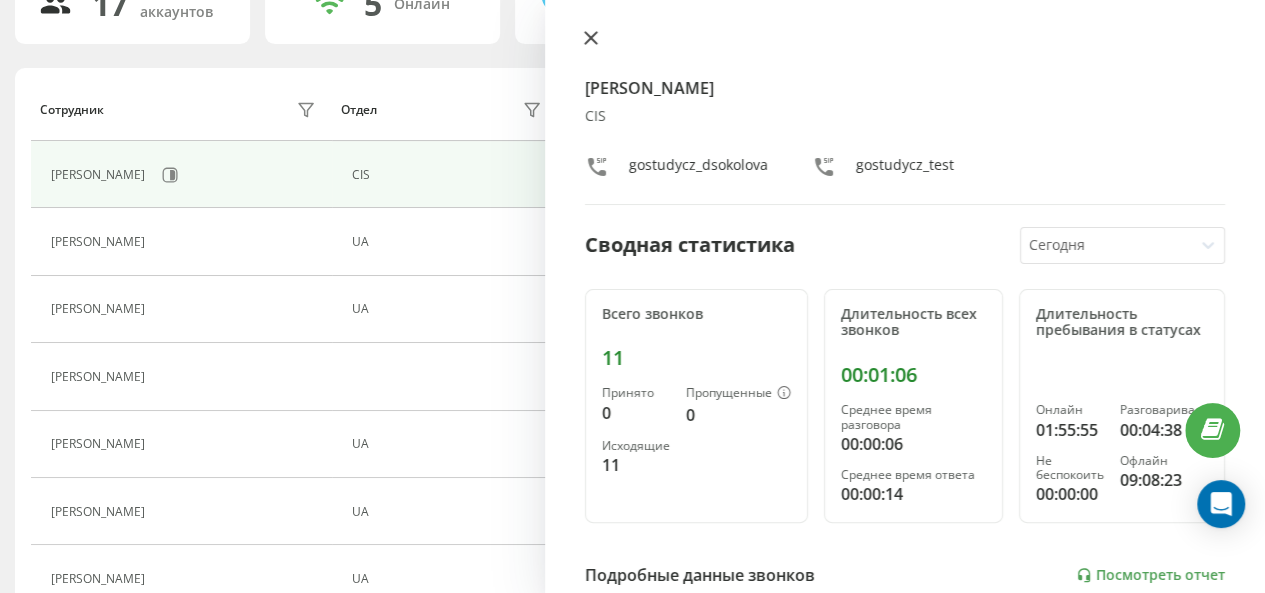 click 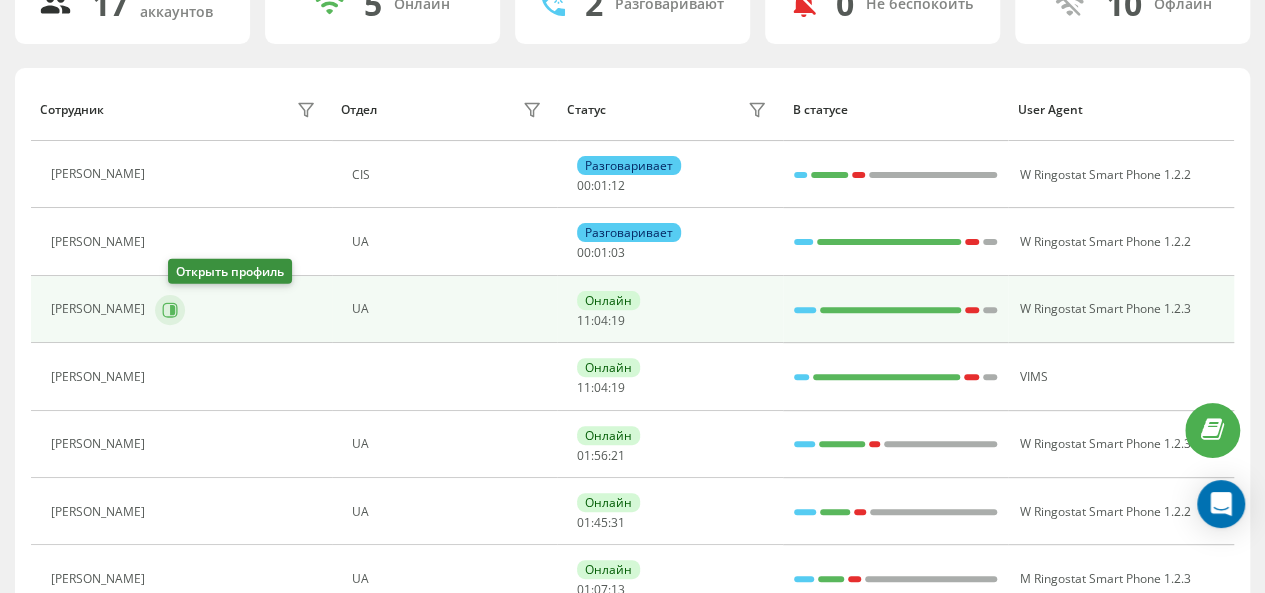 click 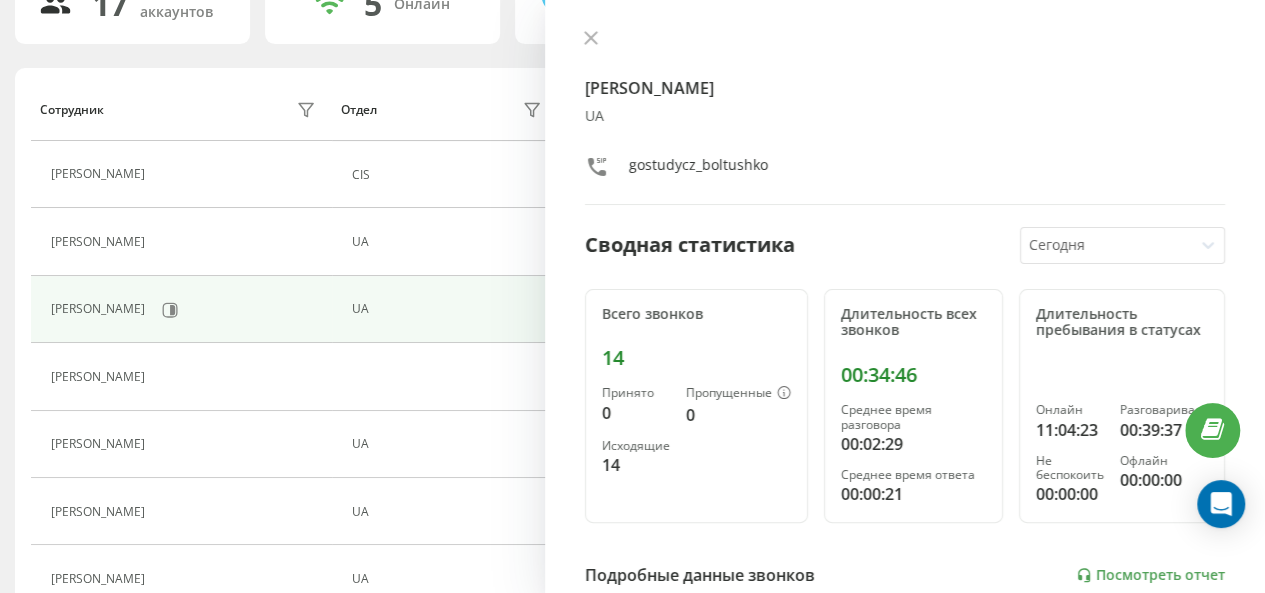 click on "[PERSON_NAME] UA gostudycz_boltushko Сводная статистика [DATE] Всего звонков 14 Принято 0 Пропущенные 0 Исходящие 14 Длительность всех звонков 00:34:46 Среднее время разговора 00:02:29 Среднее время ответа 00:00:21 Длительность пребывания в статусах Онлайн 11:04:23 Разговаривает 00:39:37 Не беспокоить 00:00:00 Офлайн 00:00:00 Подробные данные звонков Посмотреть отчет [DATE] 0 5 10 Суммарно ([DATE]) Принято 0 Пропущенные 0 Исходящие 14   Посмотреть детали Подробные данные статусов [DATE] Суммарно ([DATE]) Онлайн 11:04:23 Разговаривает 00:39:37 Не беспокоить 00:00:00 Офлайн 00:00:00   Посмотреть детали" at bounding box center (905, 296) 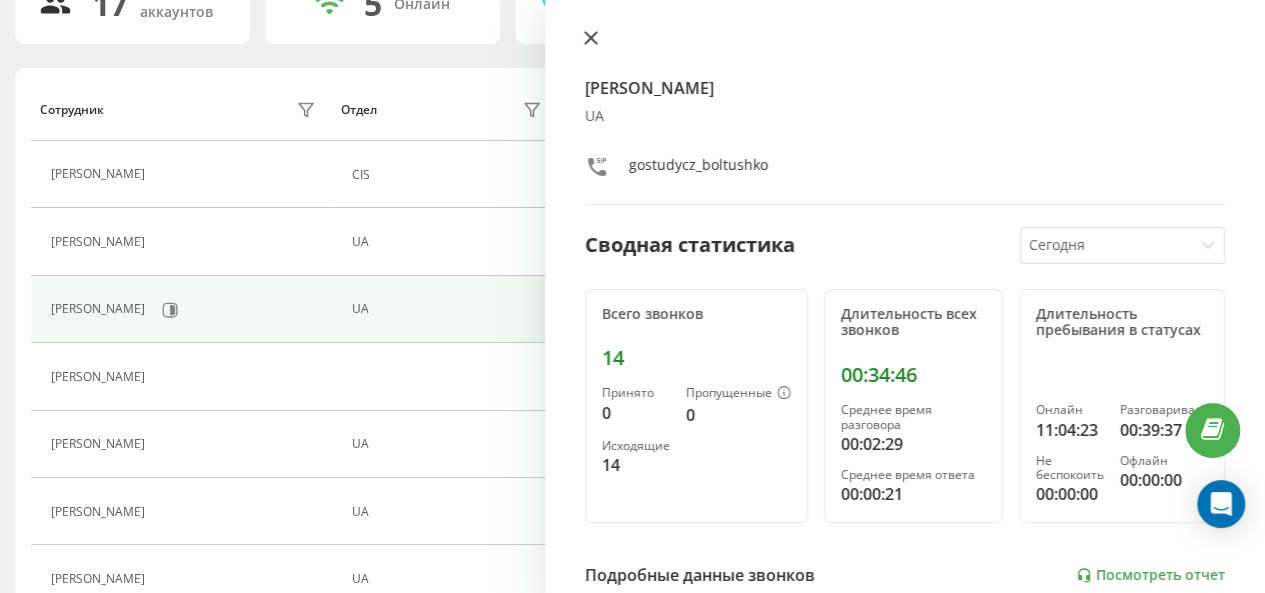 click 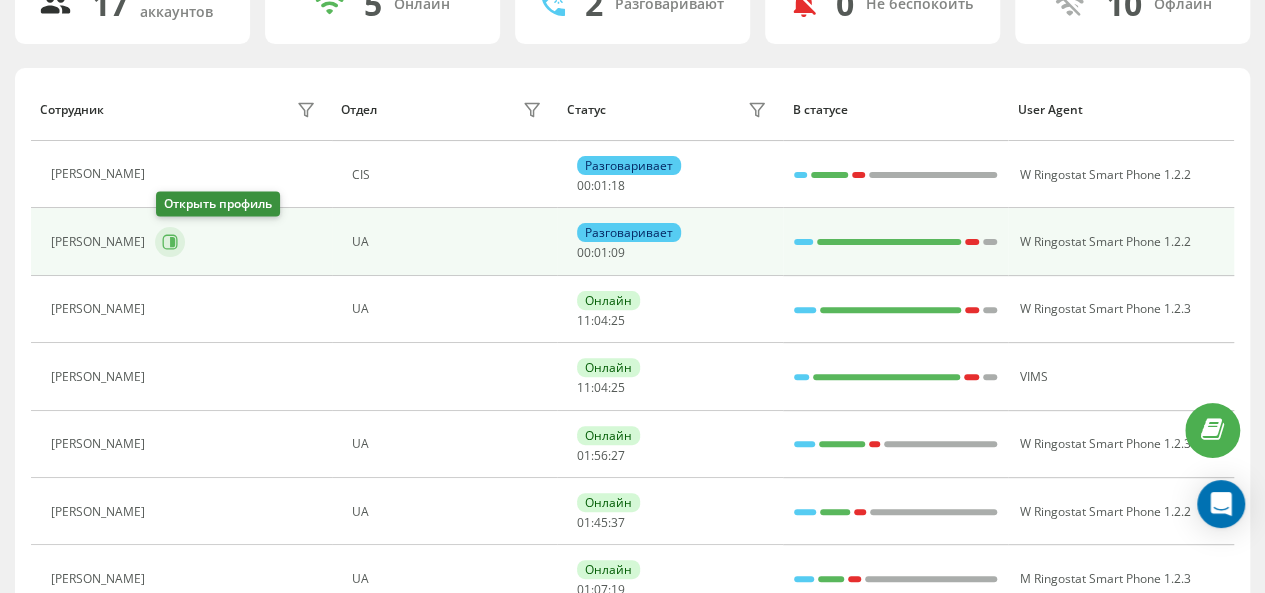 click 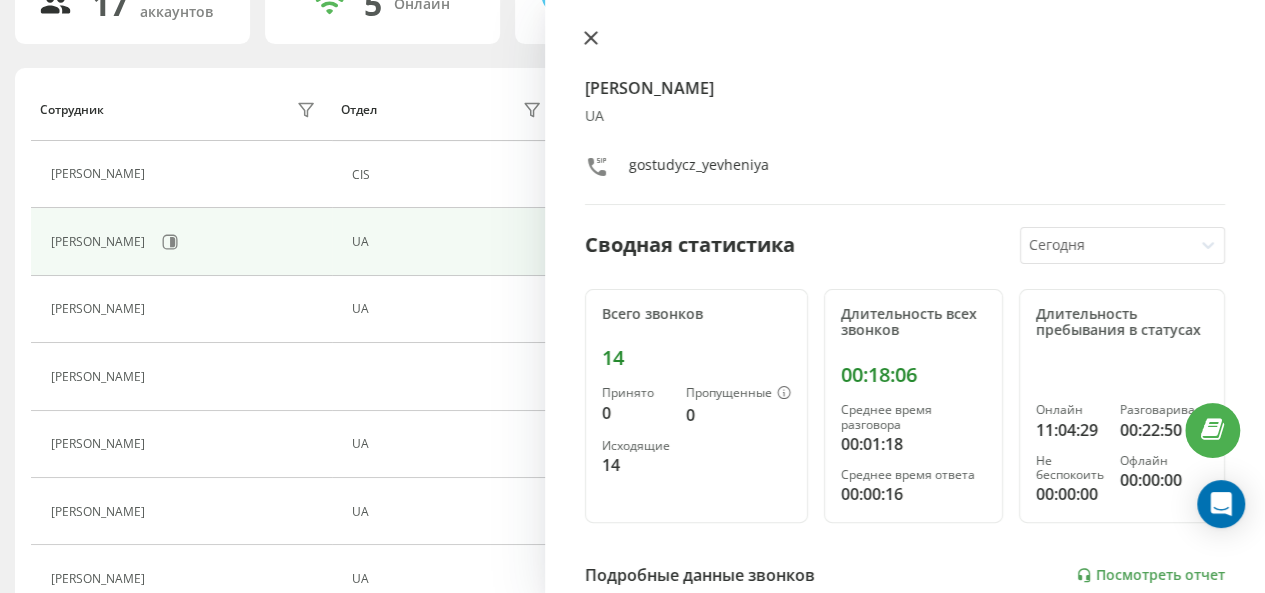 click 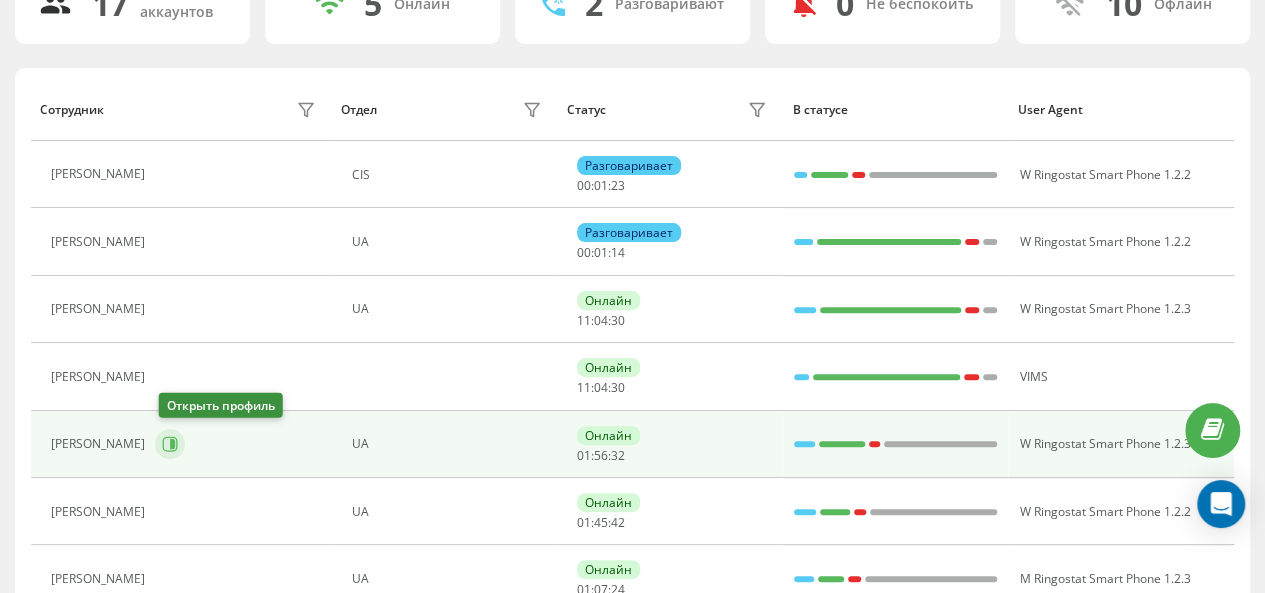 click 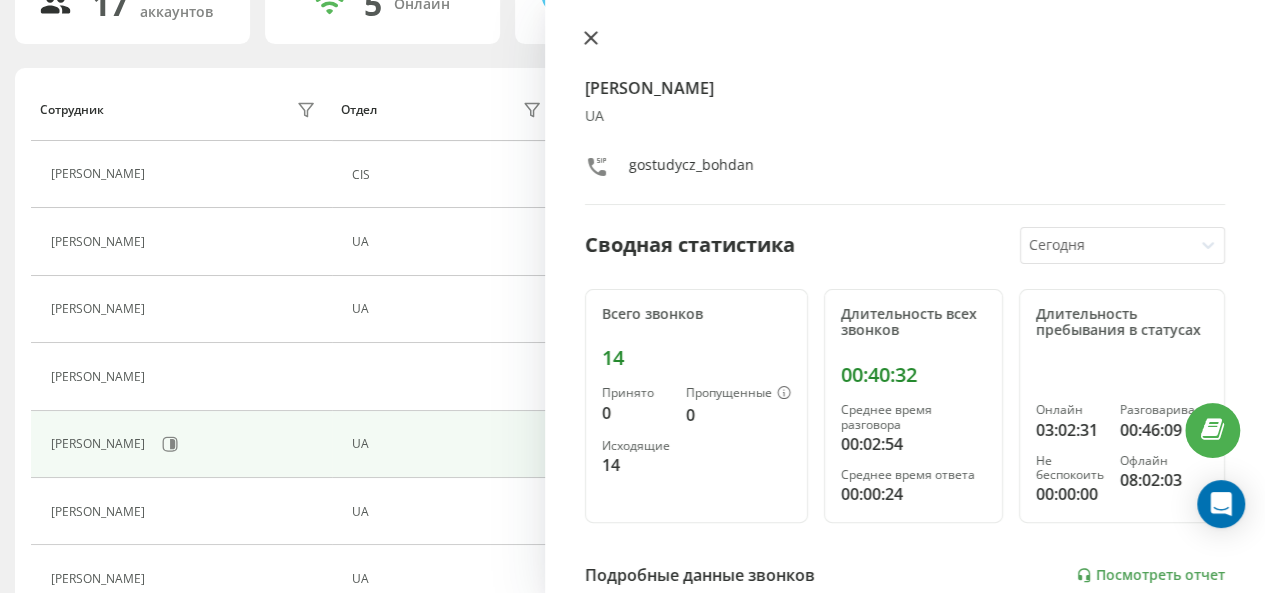 click 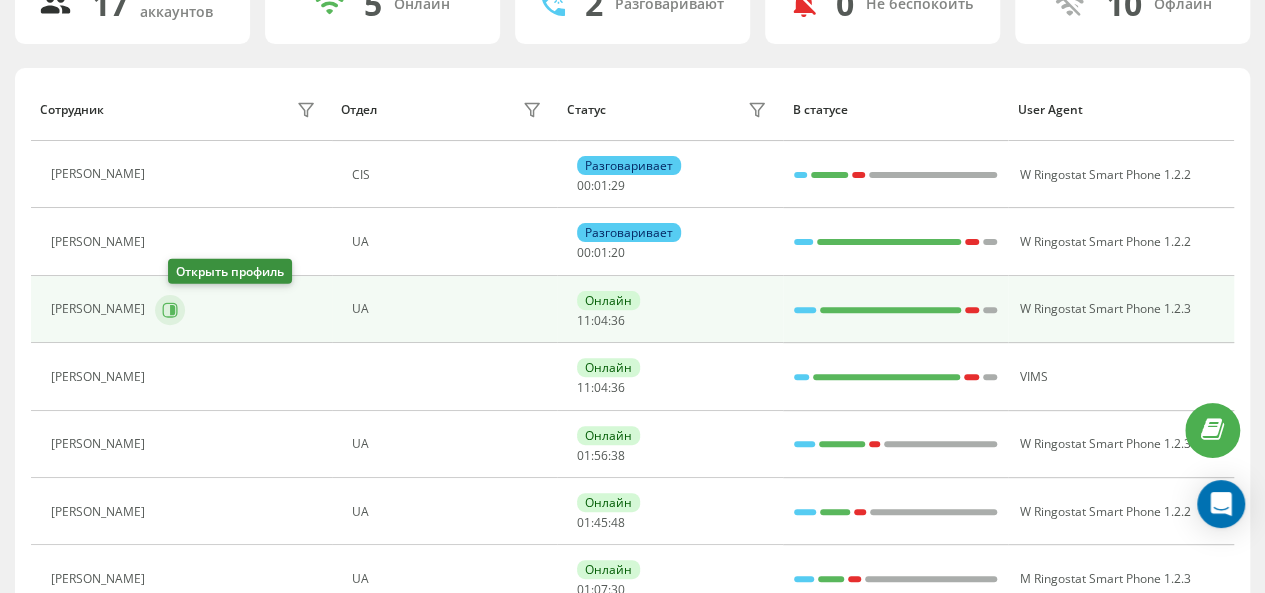 click at bounding box center (170, 310) 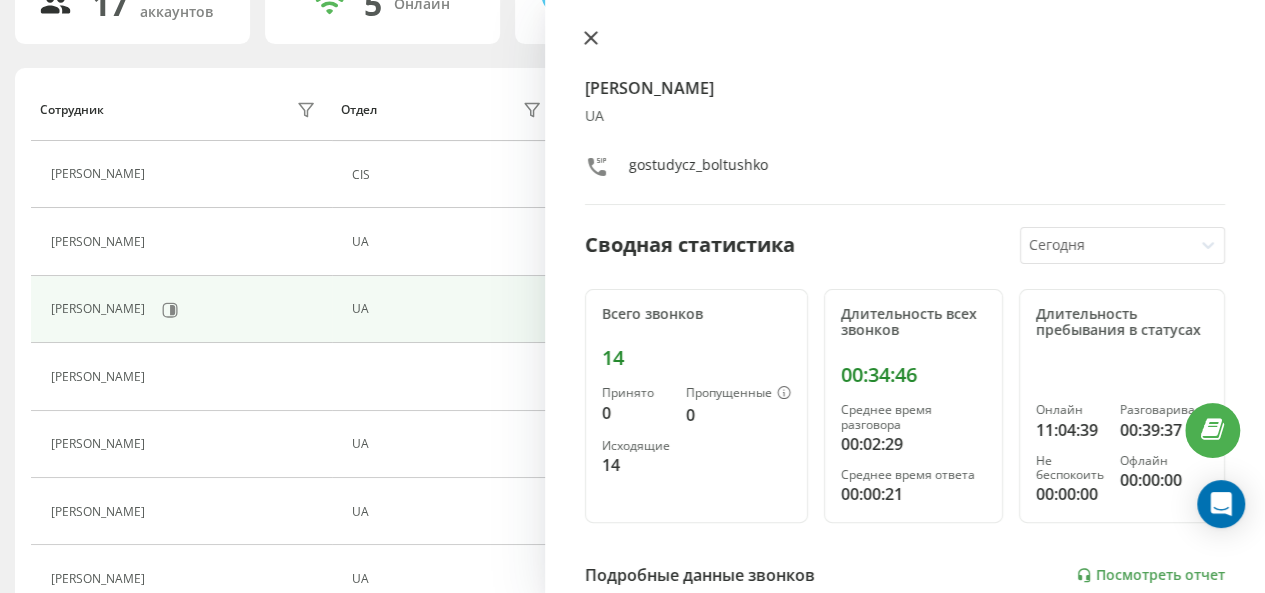 click 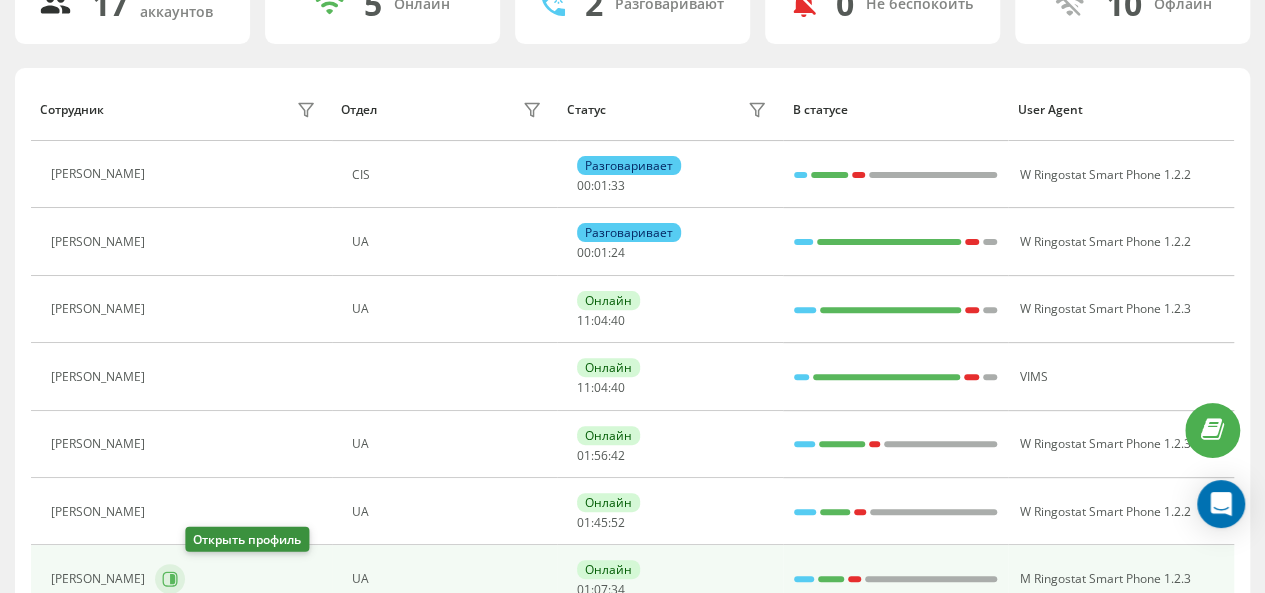 click 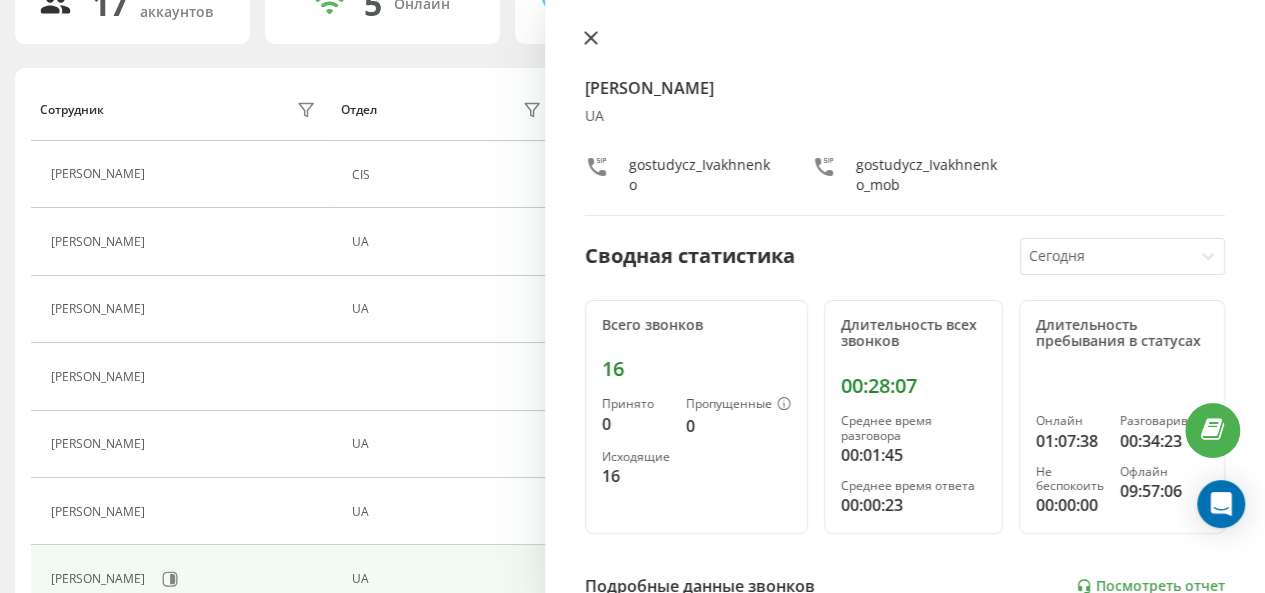 click 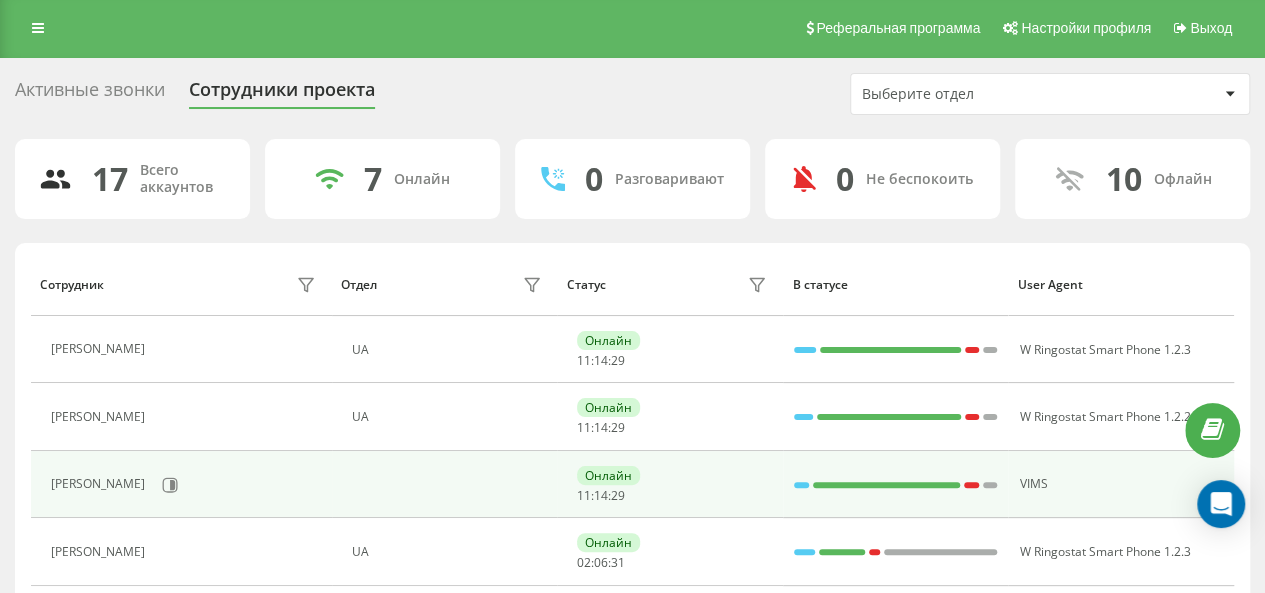 scroll, scrollTop: 0, scrollLeft: 0, axis: both 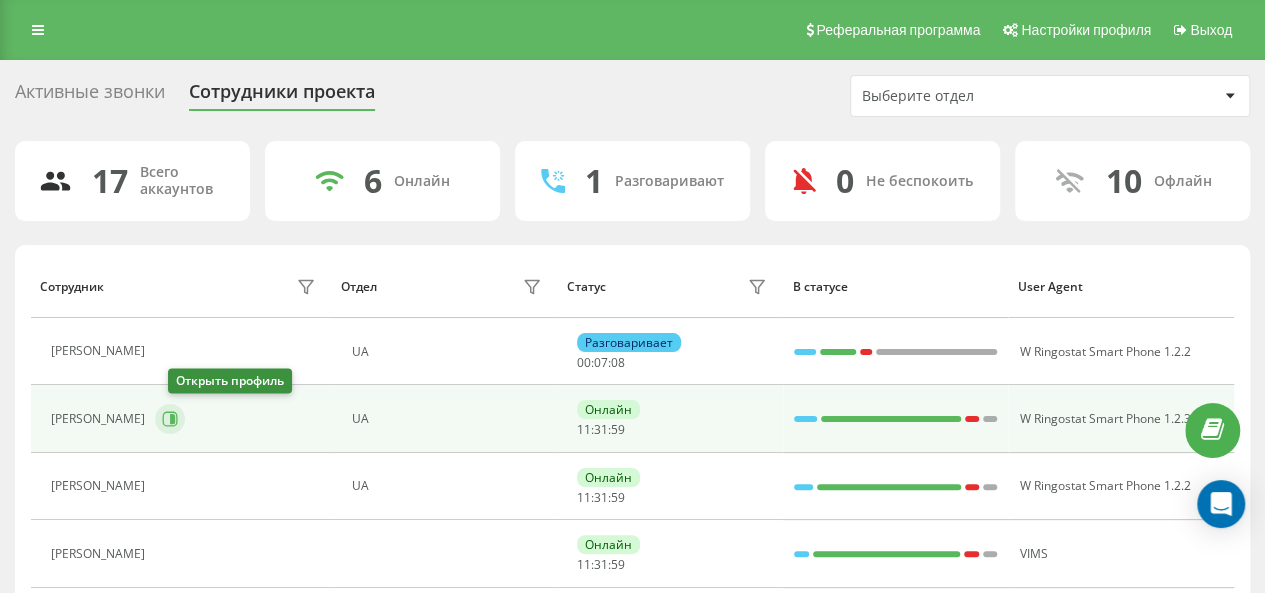 click 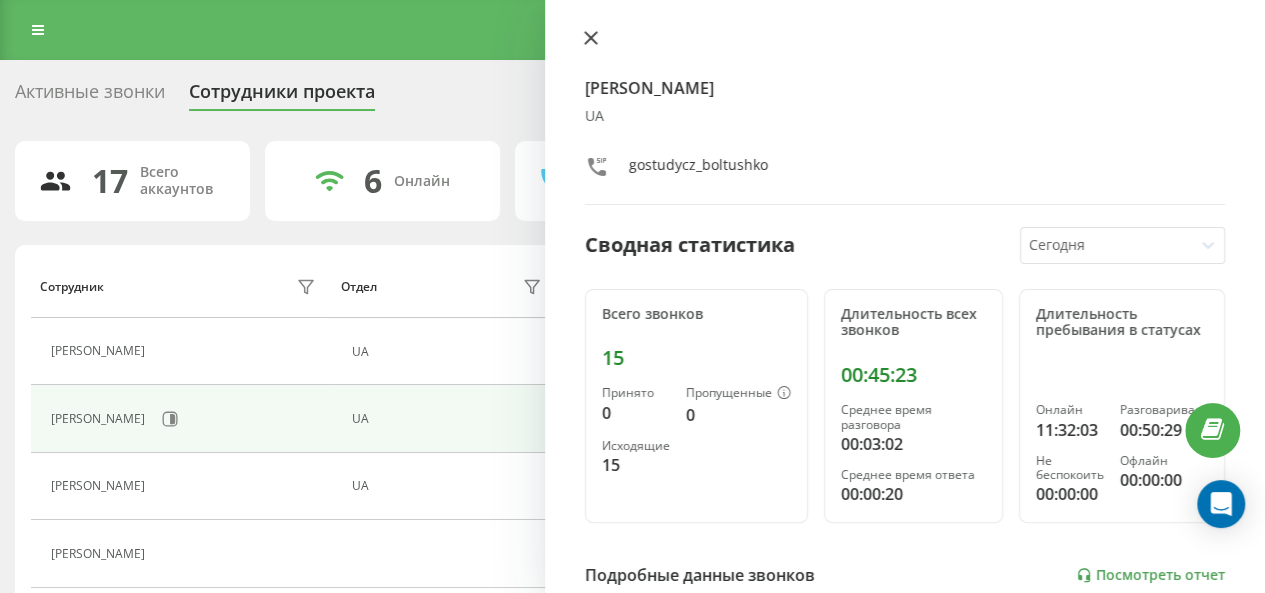 click 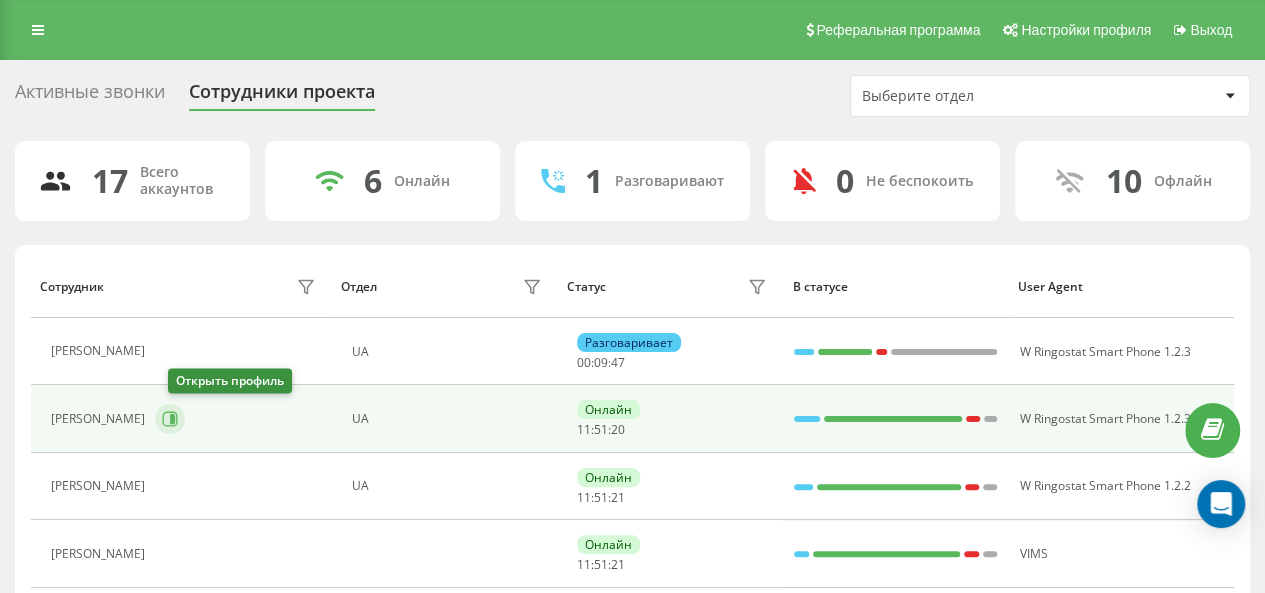 click 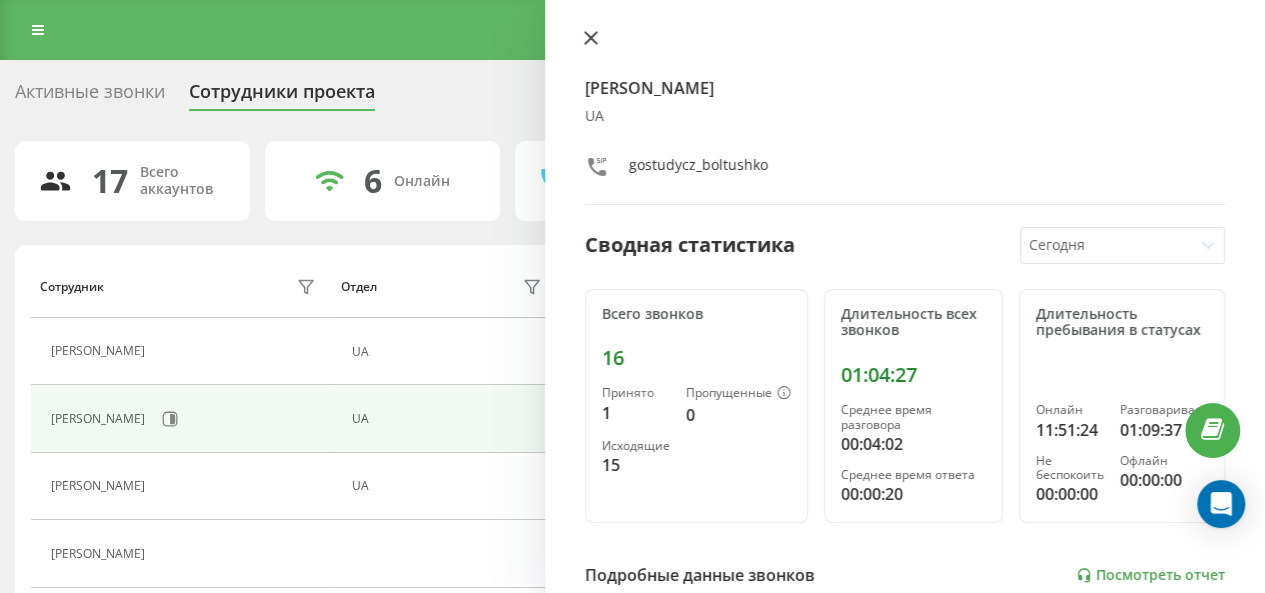 click 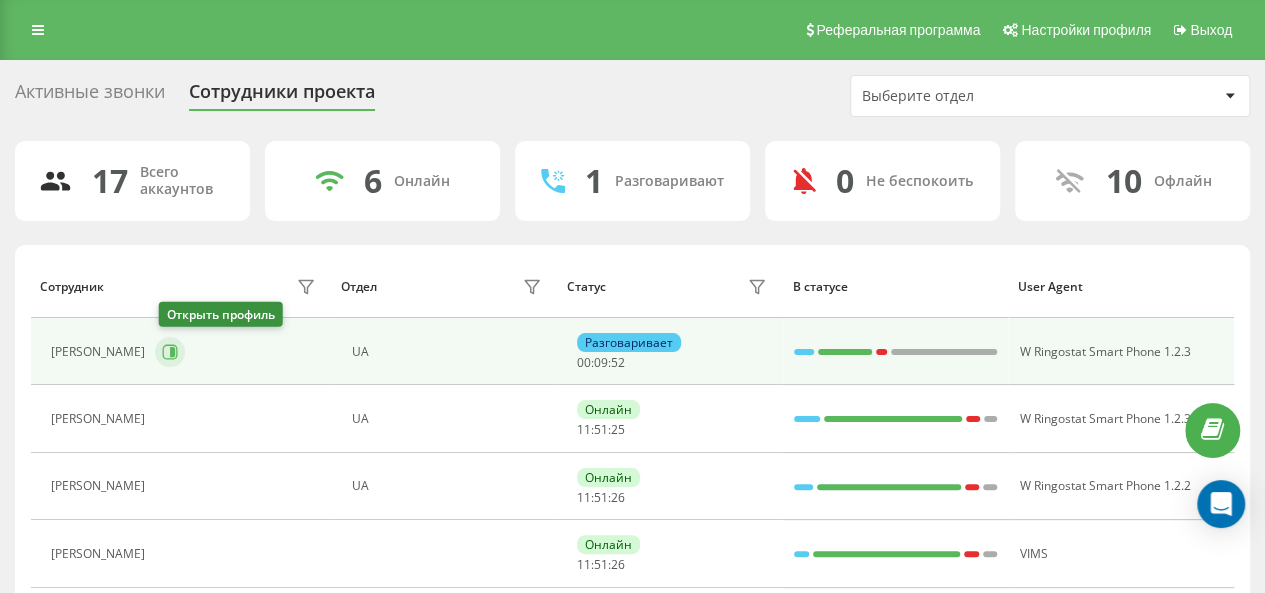 click at bounding box center [170, 352] 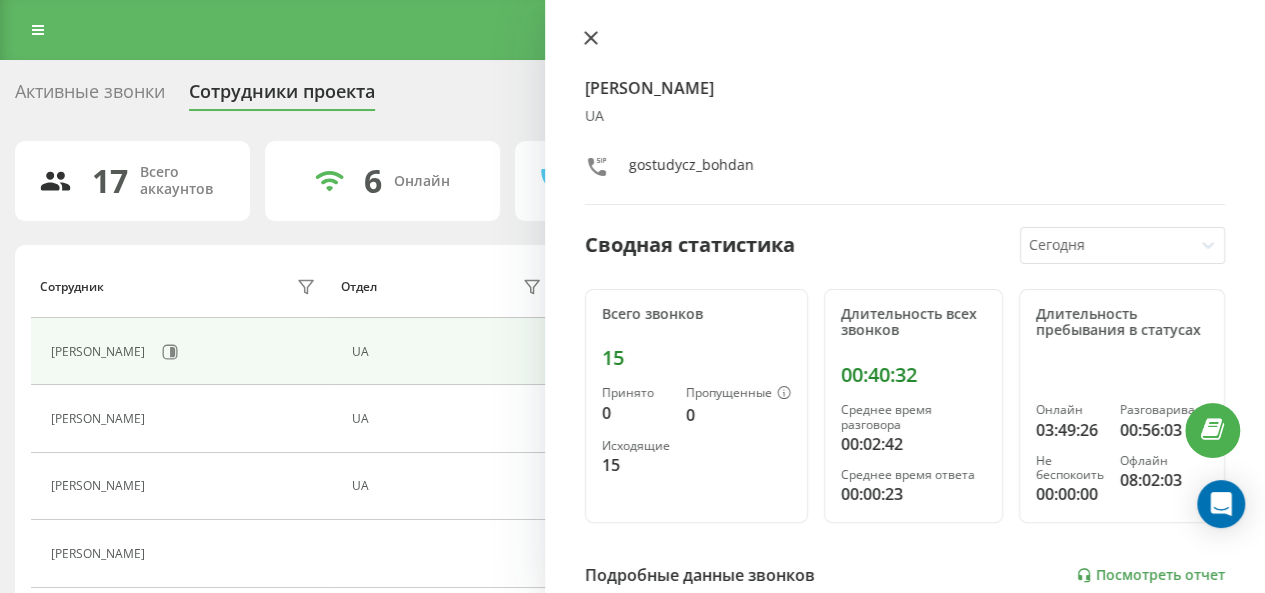 click 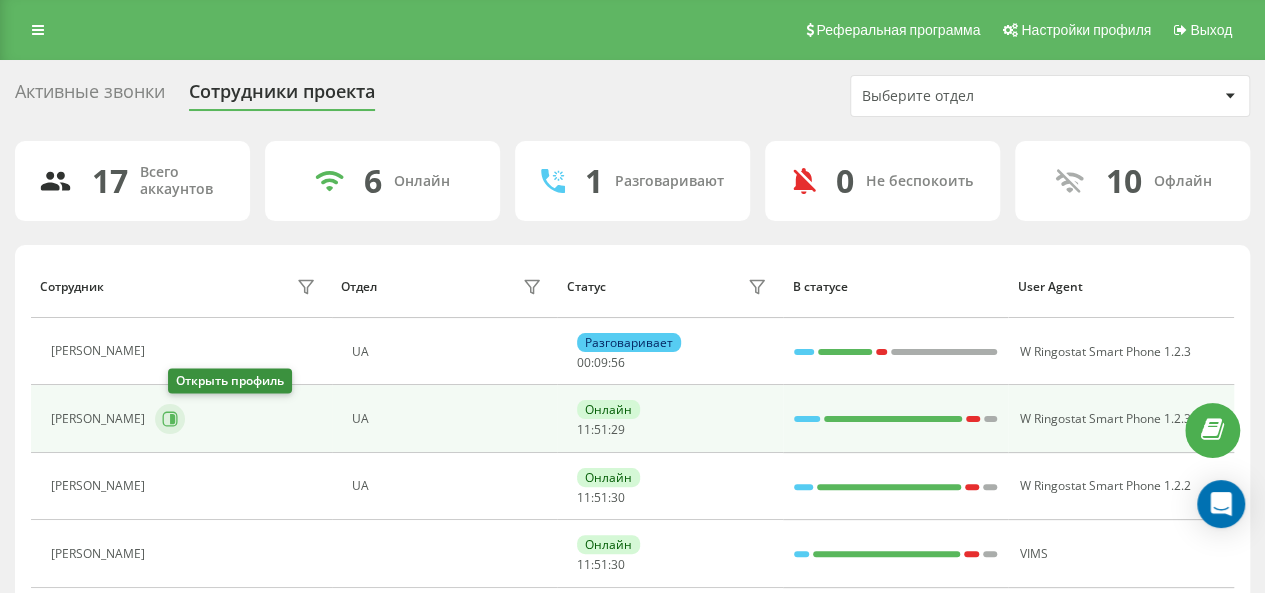 click 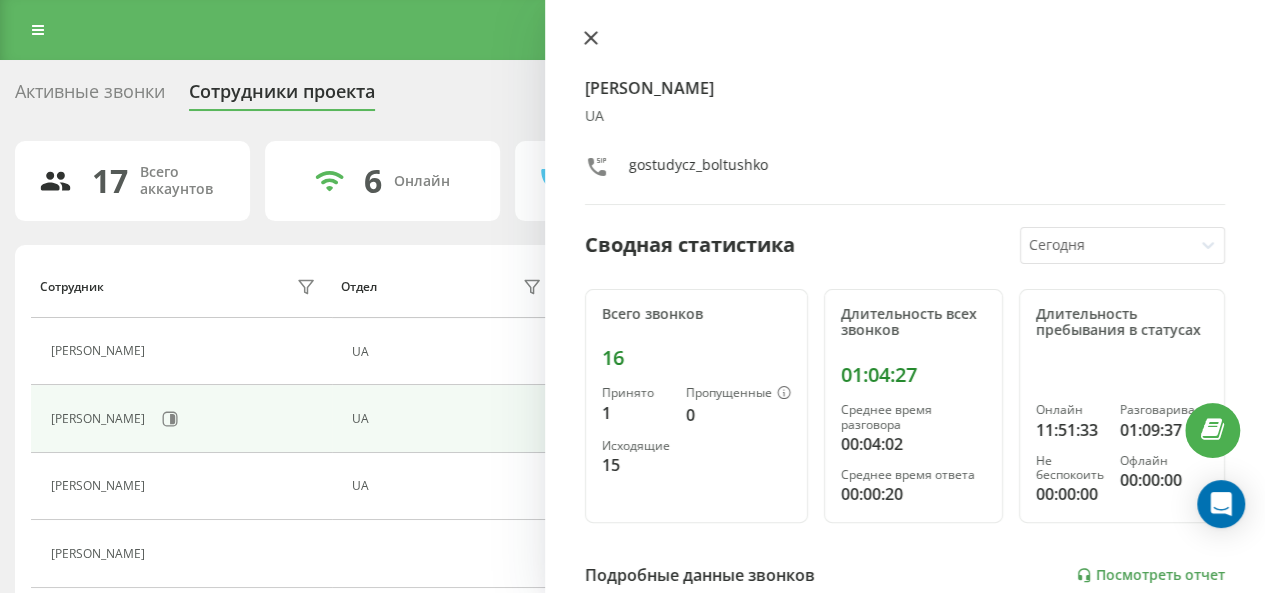 click 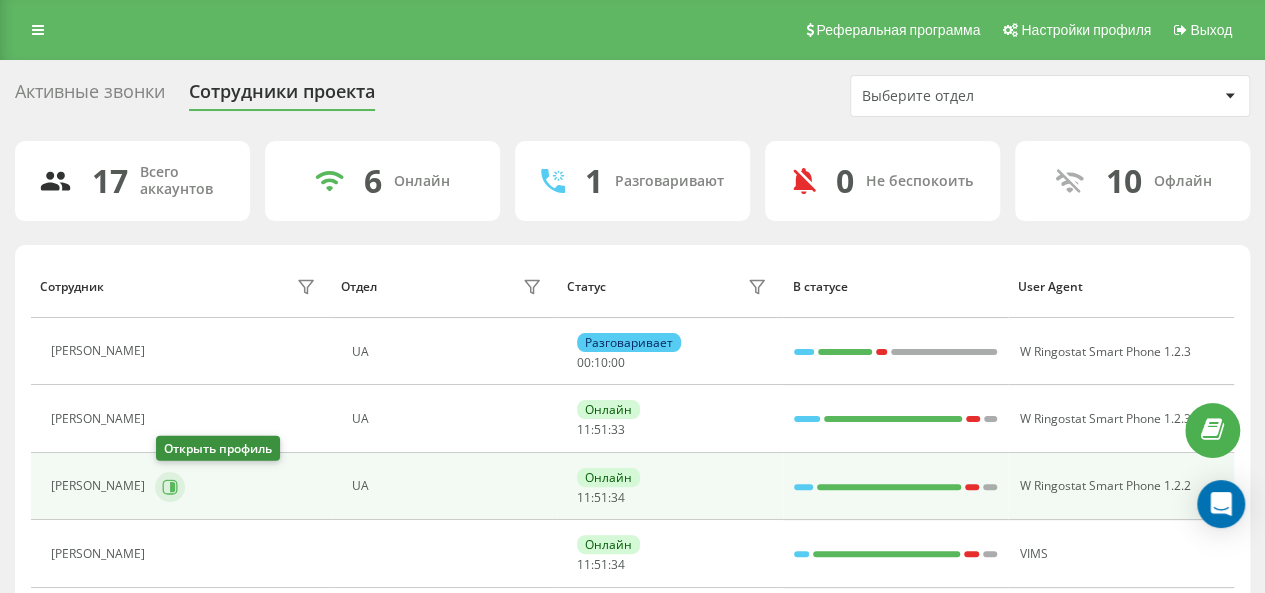 click at bounding box center (170, 487) 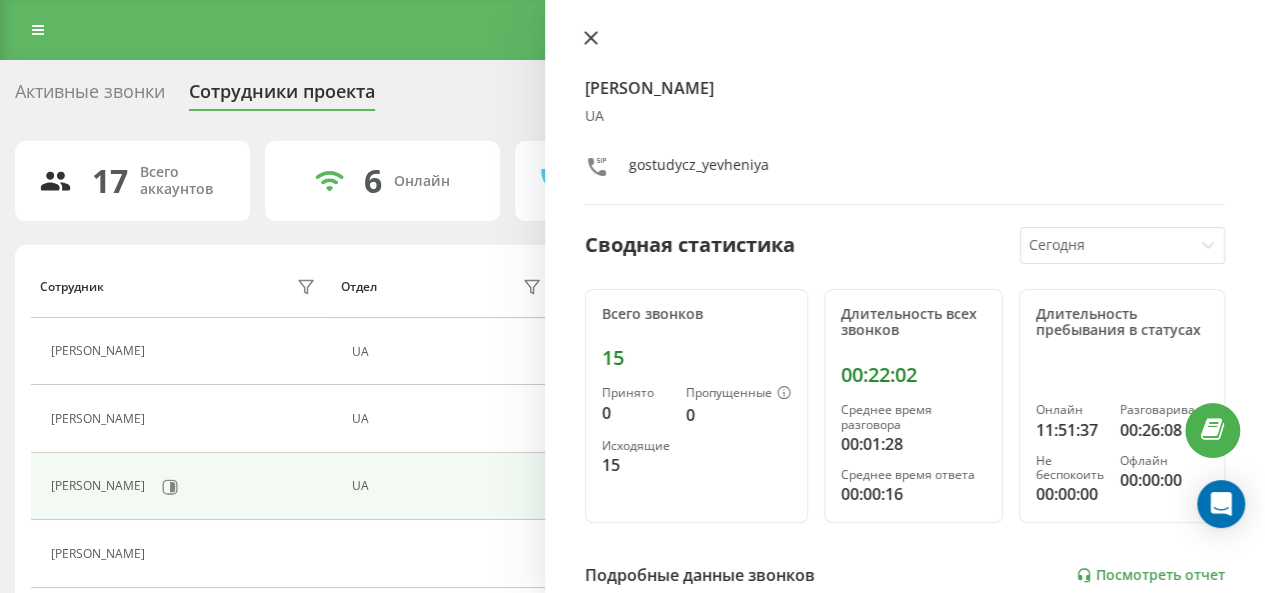 click at bounding box center (591, 39) 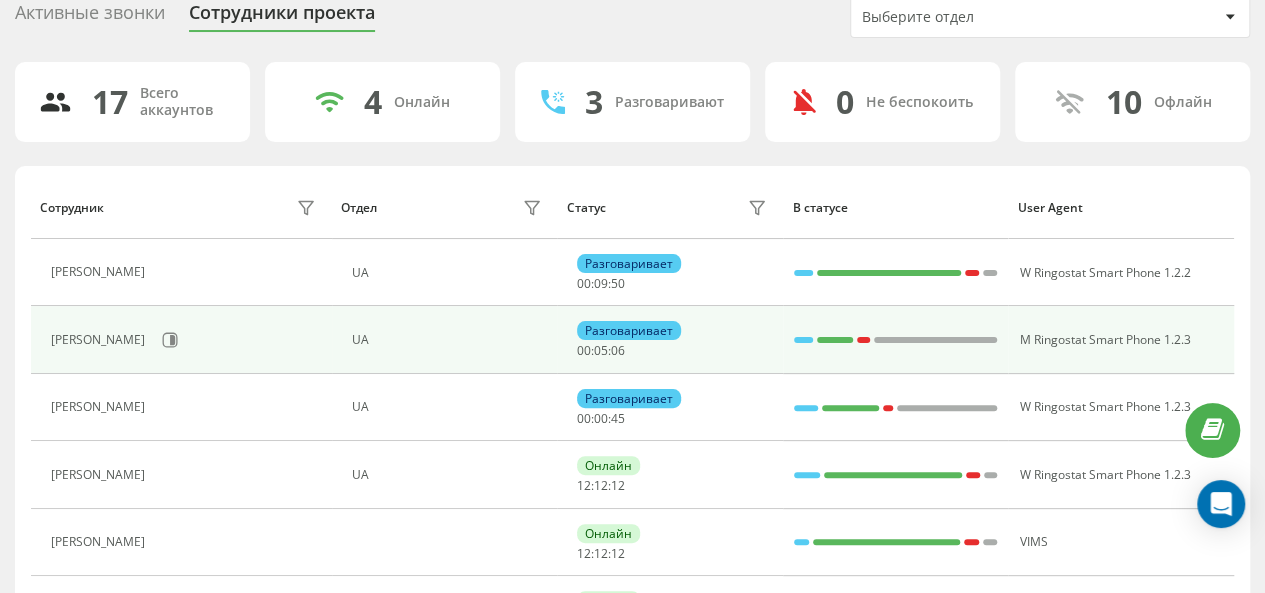 scroll, scrollTop: 89, scrollLeft: 0, axis: vertical 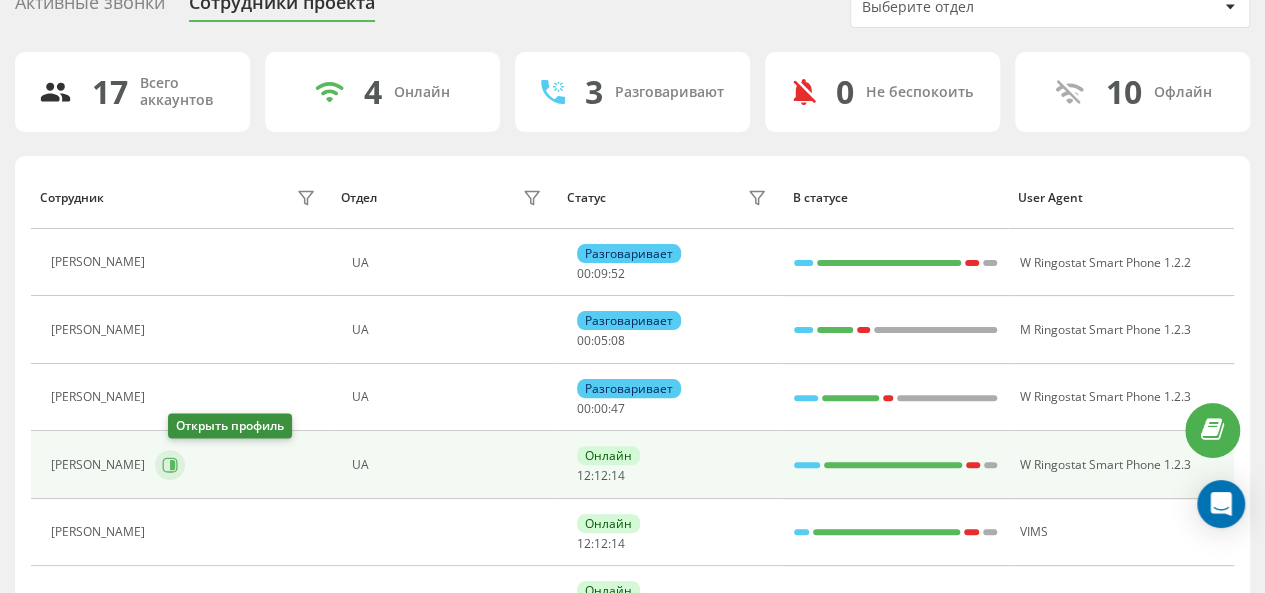 click 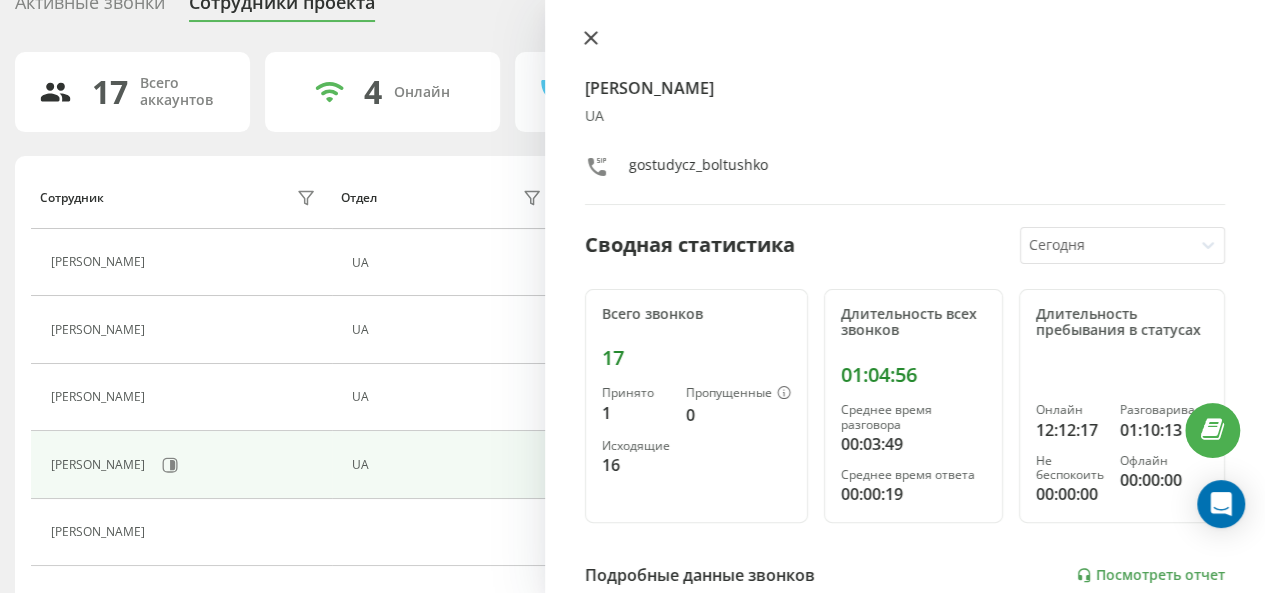 click 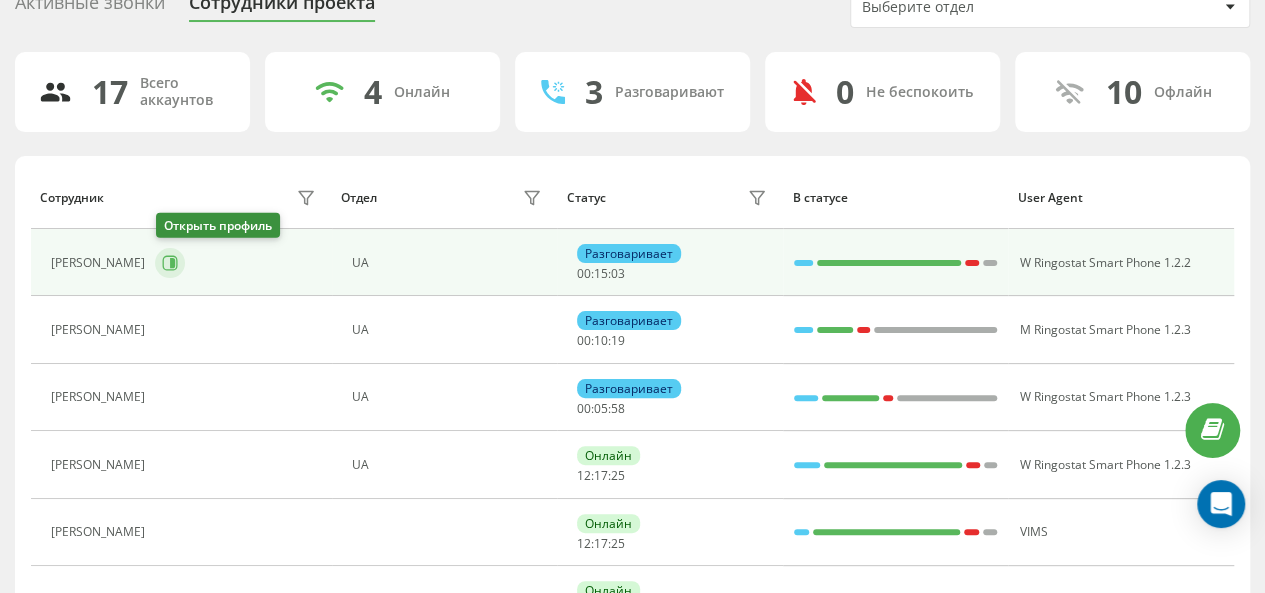 click 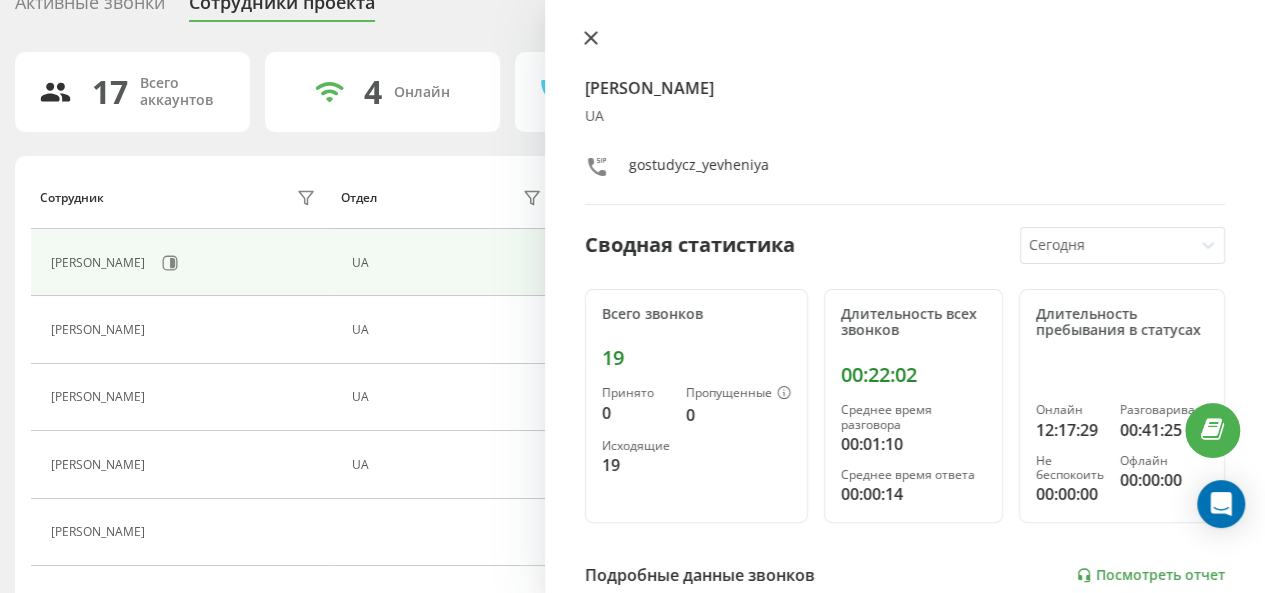 click 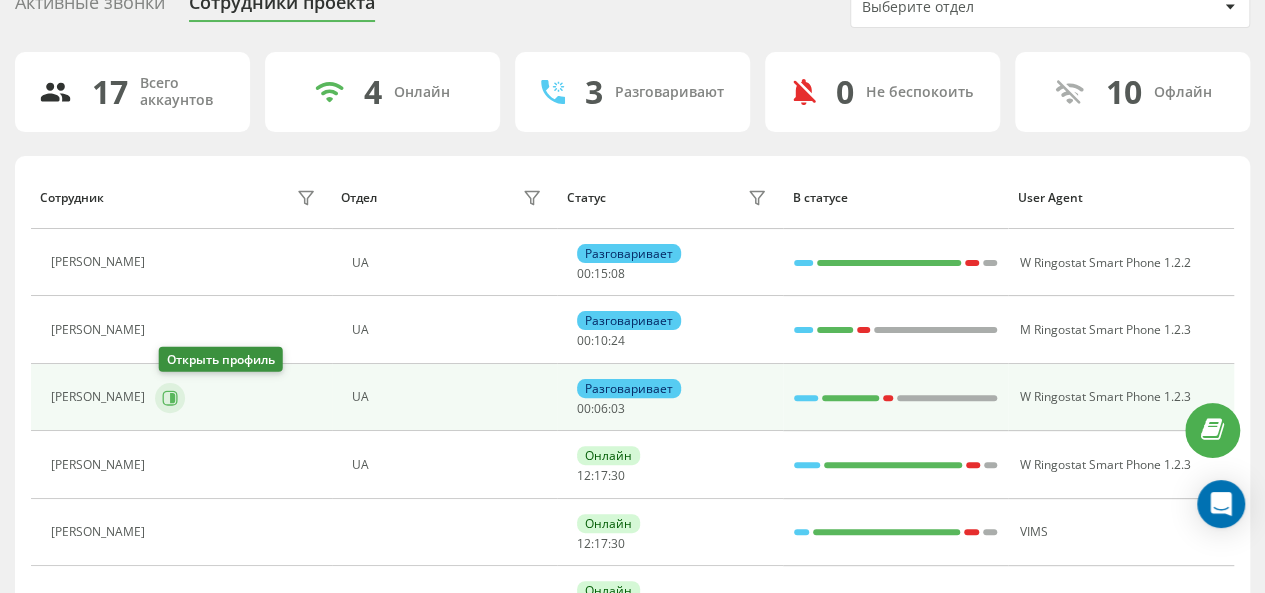 click 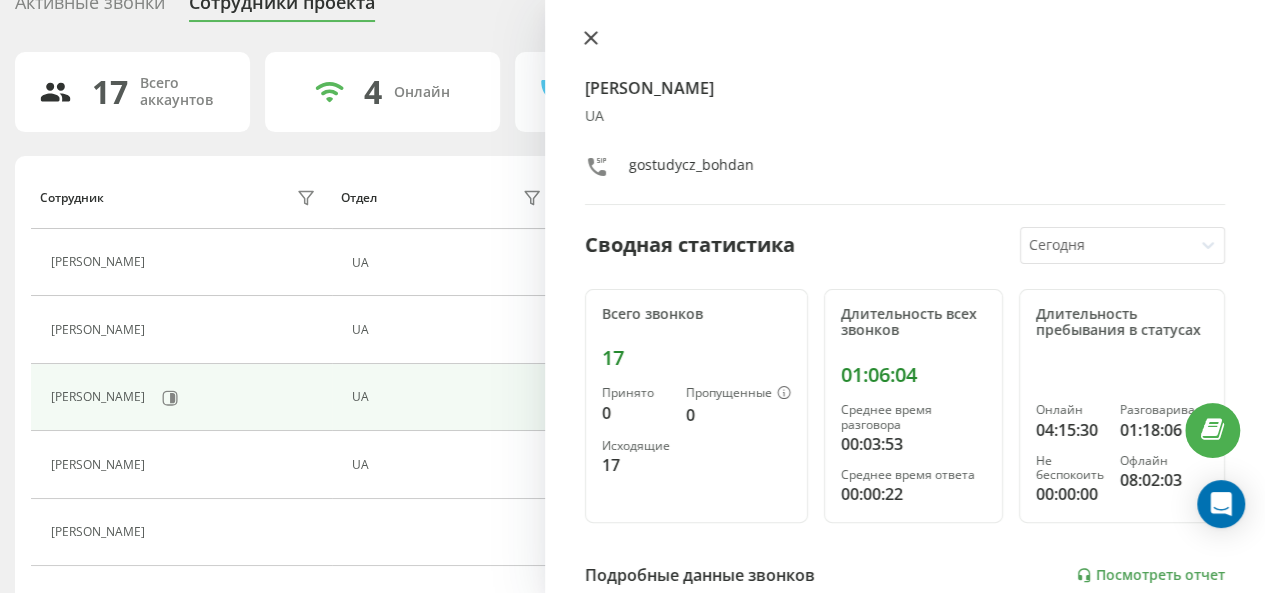 click at bounding box center (591, 39) 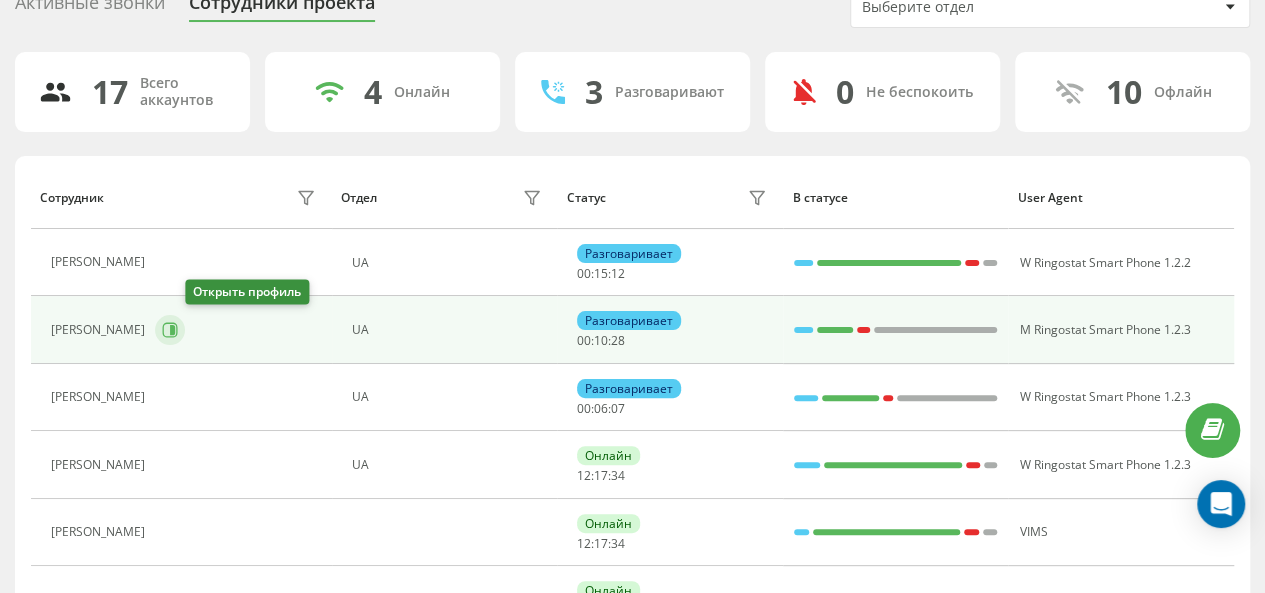 click 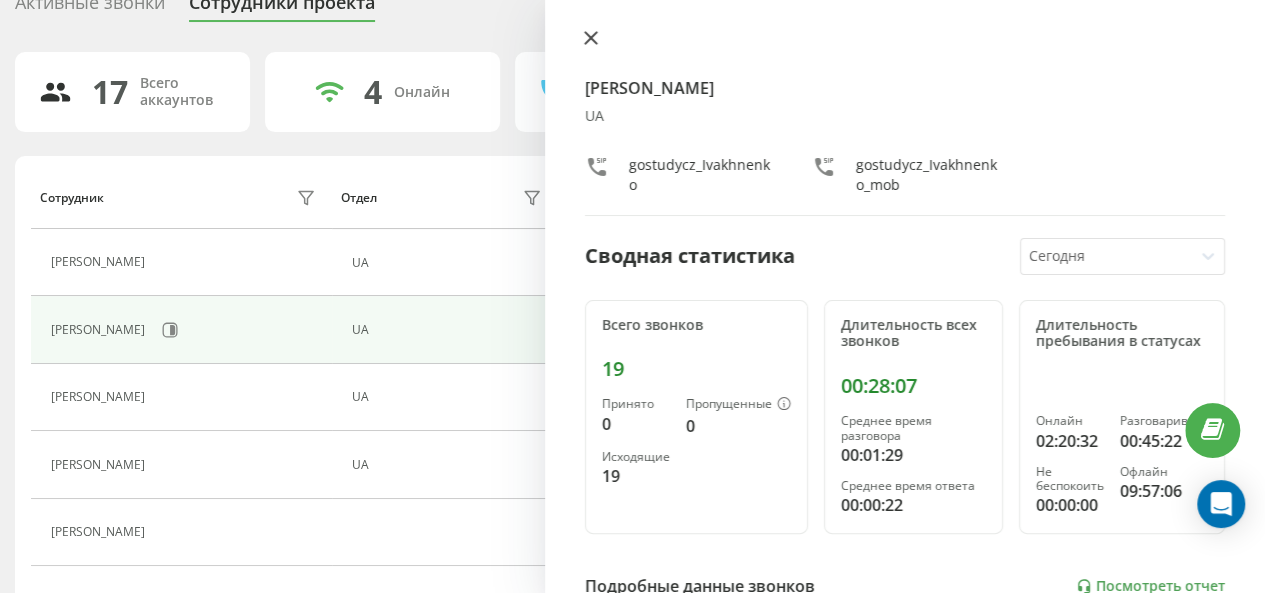 click 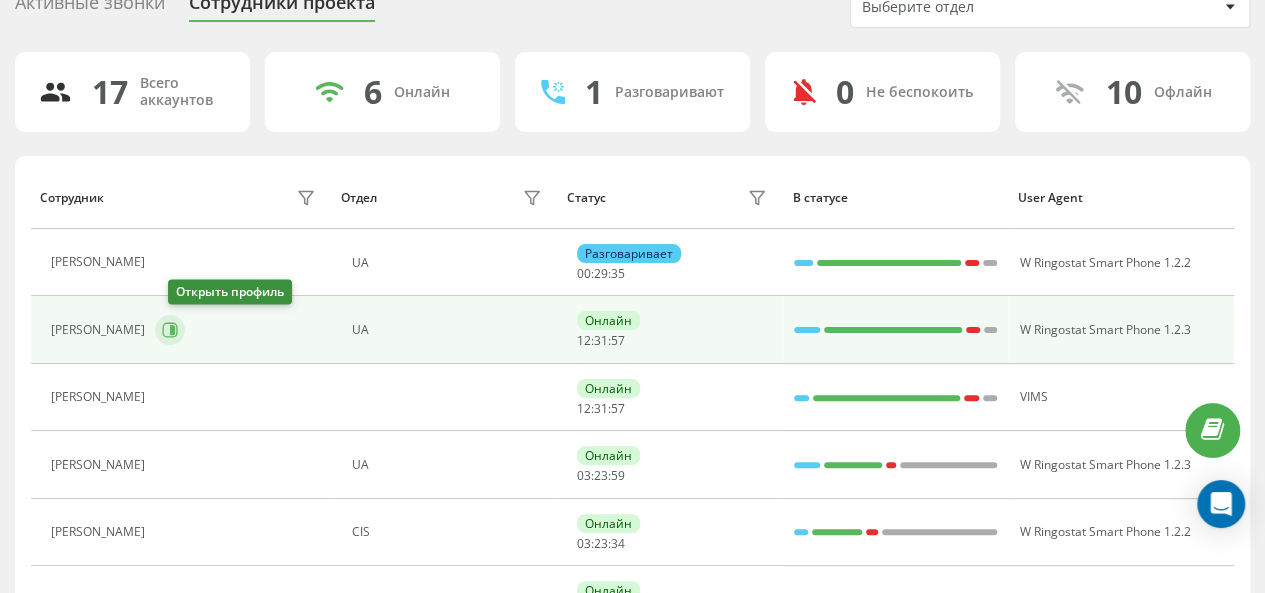 click 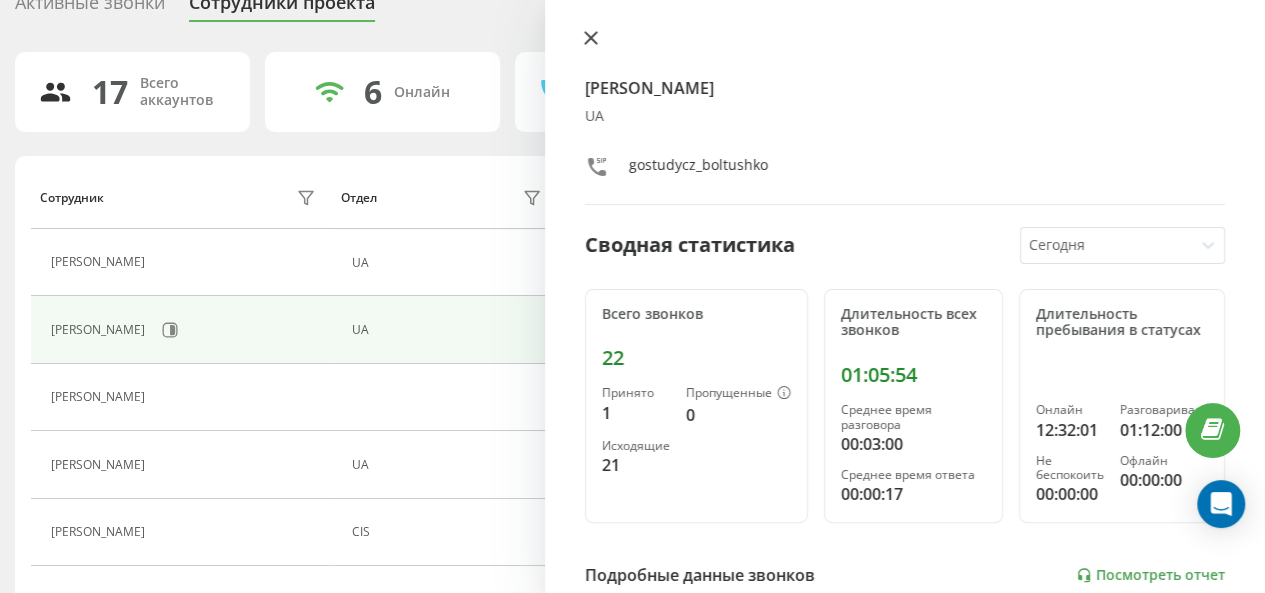 click 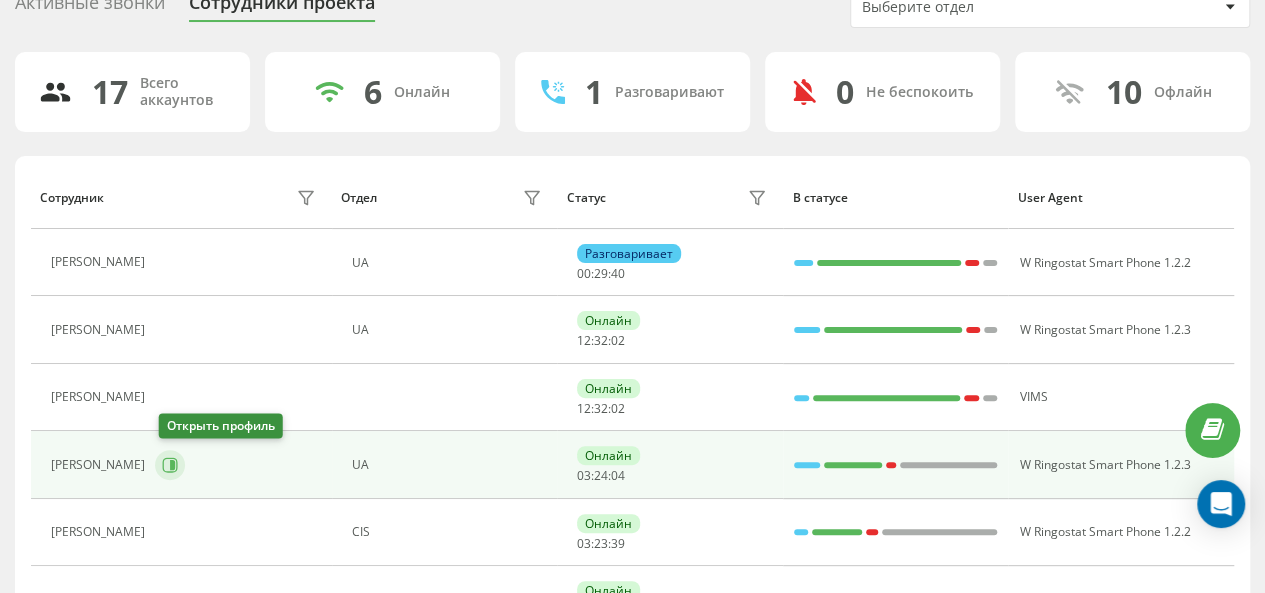 click 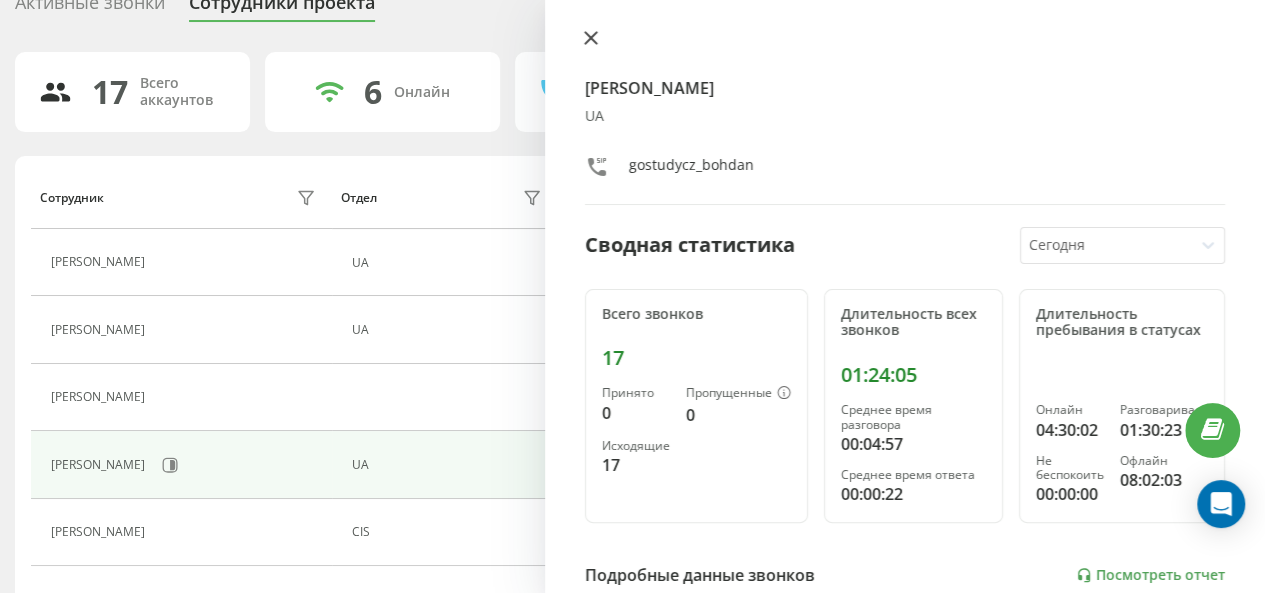click 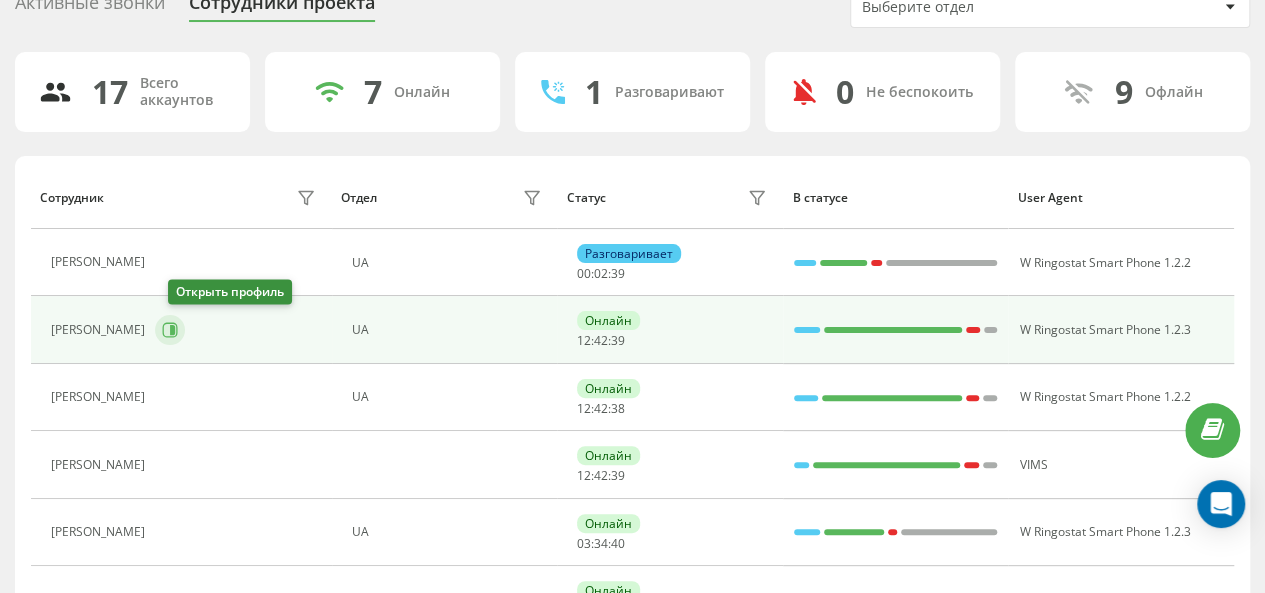 click 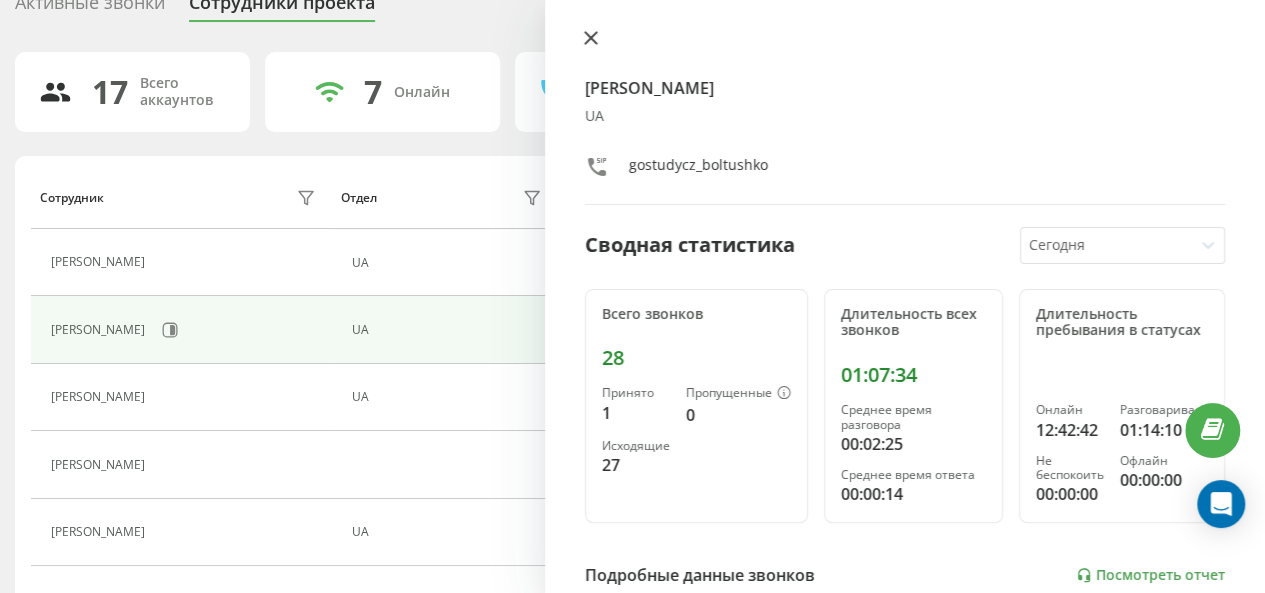 click 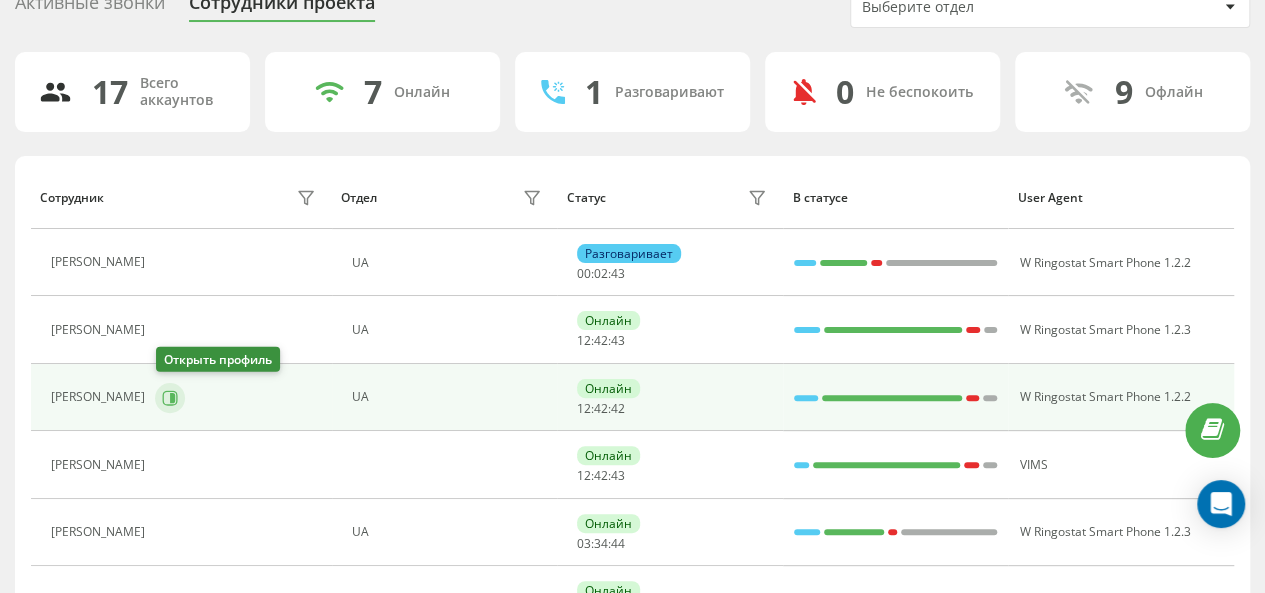 click 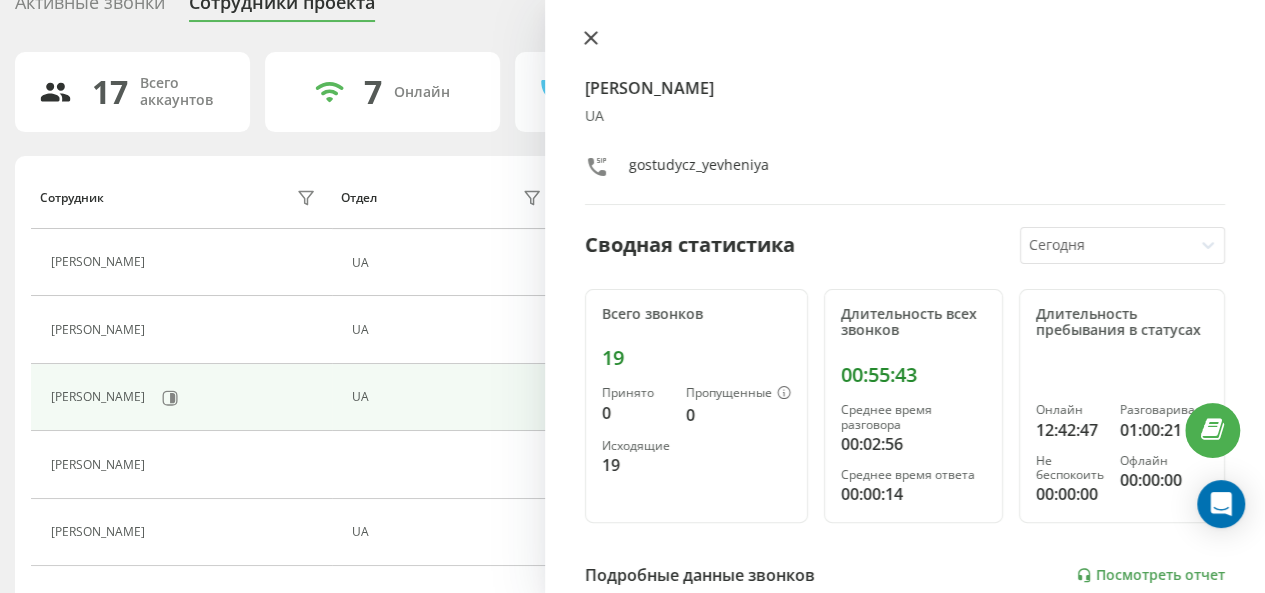 click 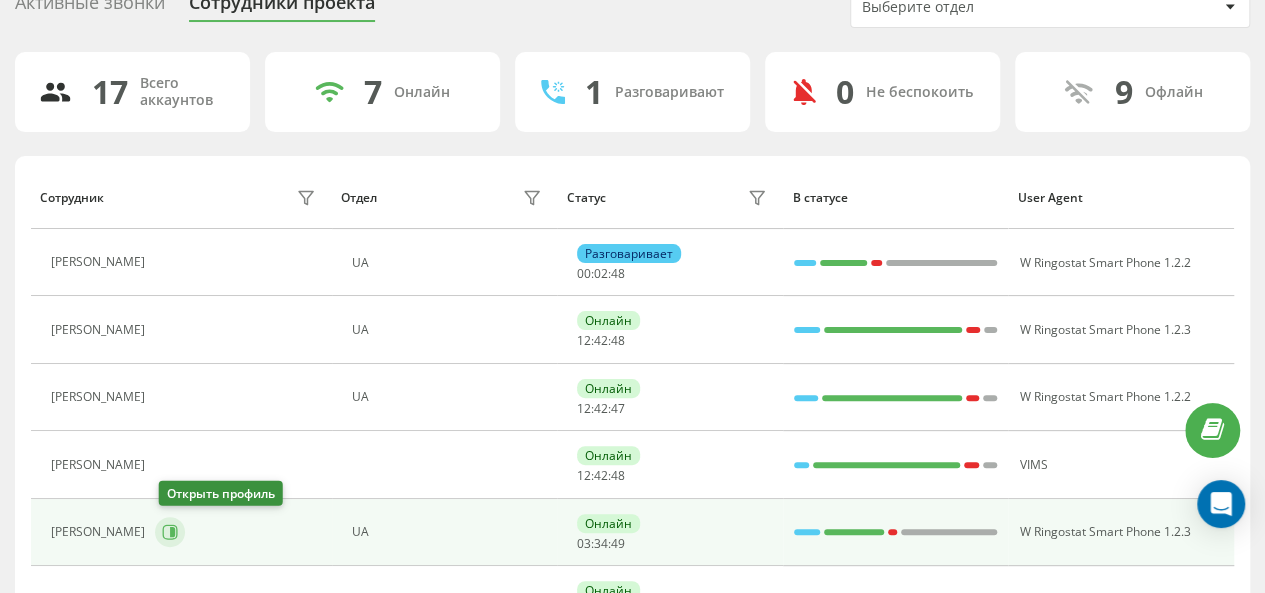 click 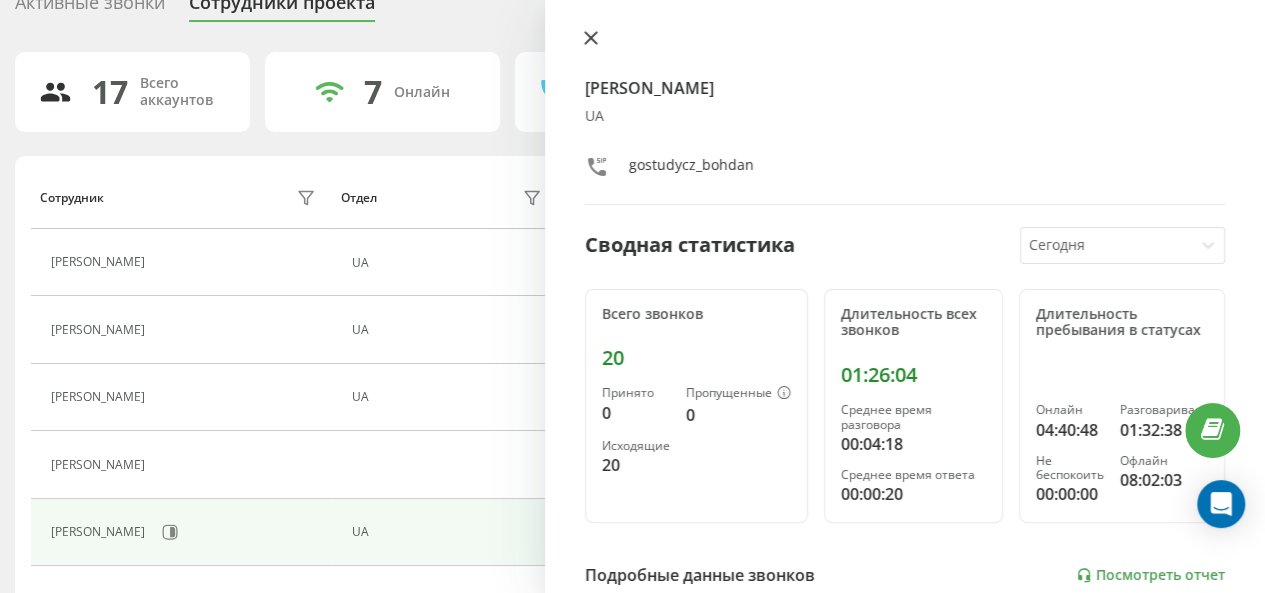 click at bounding box center (591, 39) 